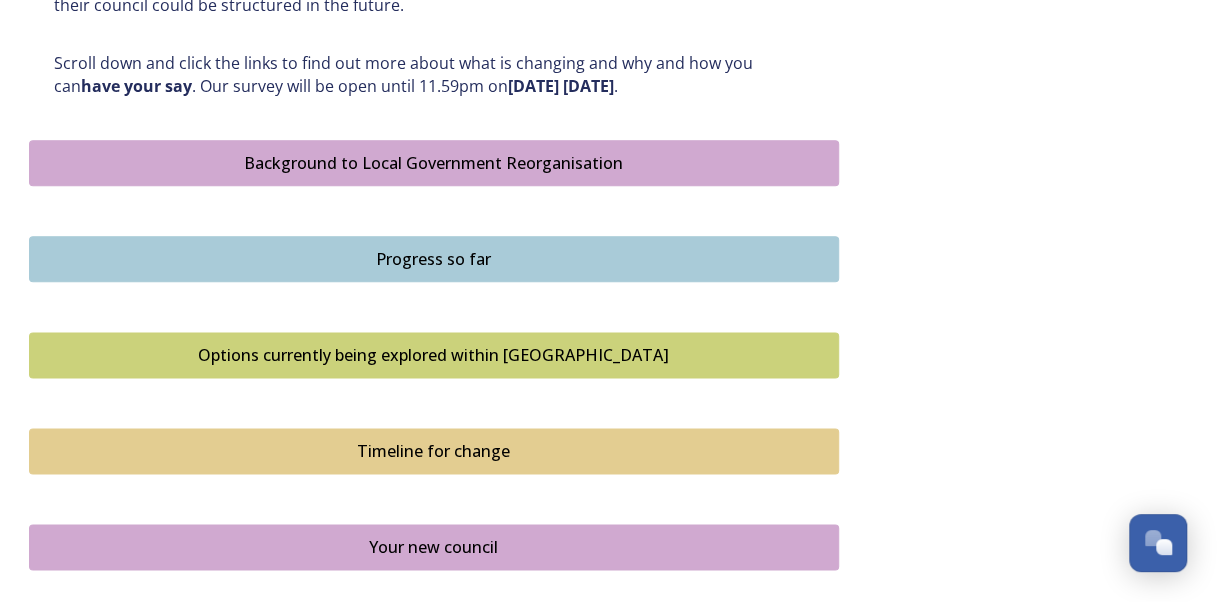 scroll, scrollTop: 1100, scrollLeft: 0, axis: vertical 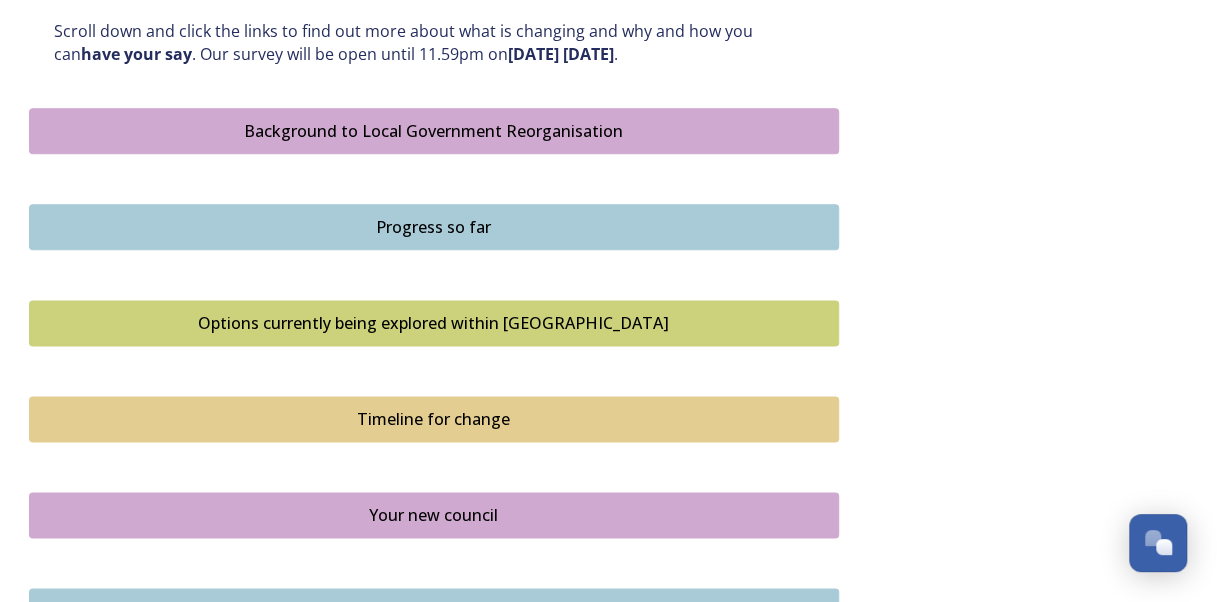 click on "Options currently being explored within [GEOGRAPHIC_DATA]" at bounding box center (434, 323) 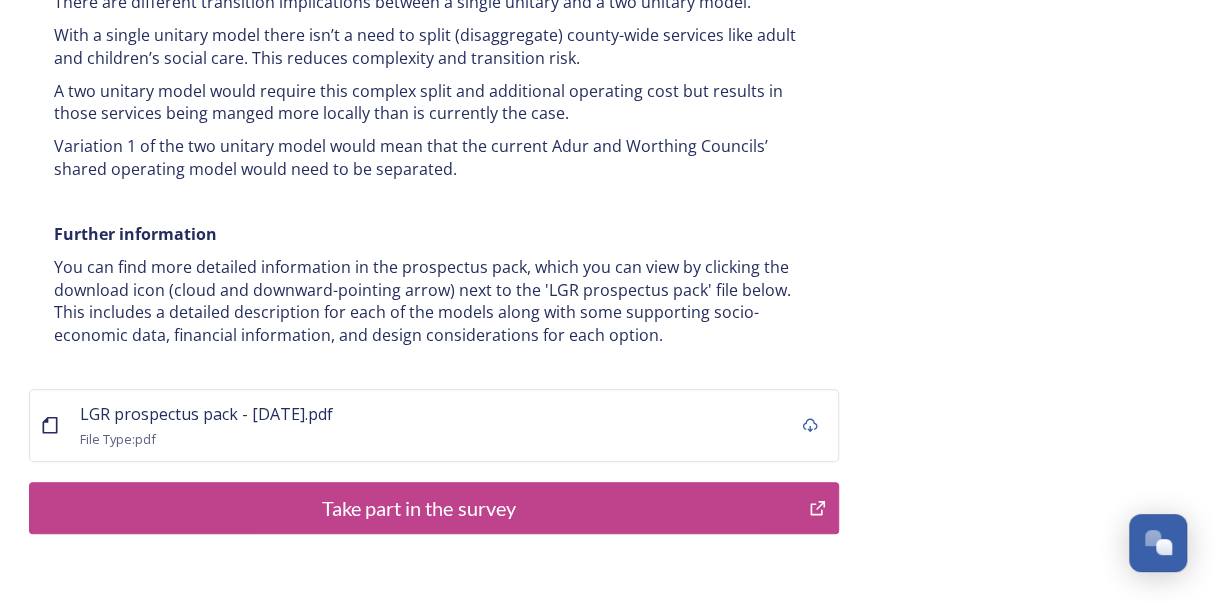 scroll, scrollTop: 4112, scrollLeft: 0, axis: vertical 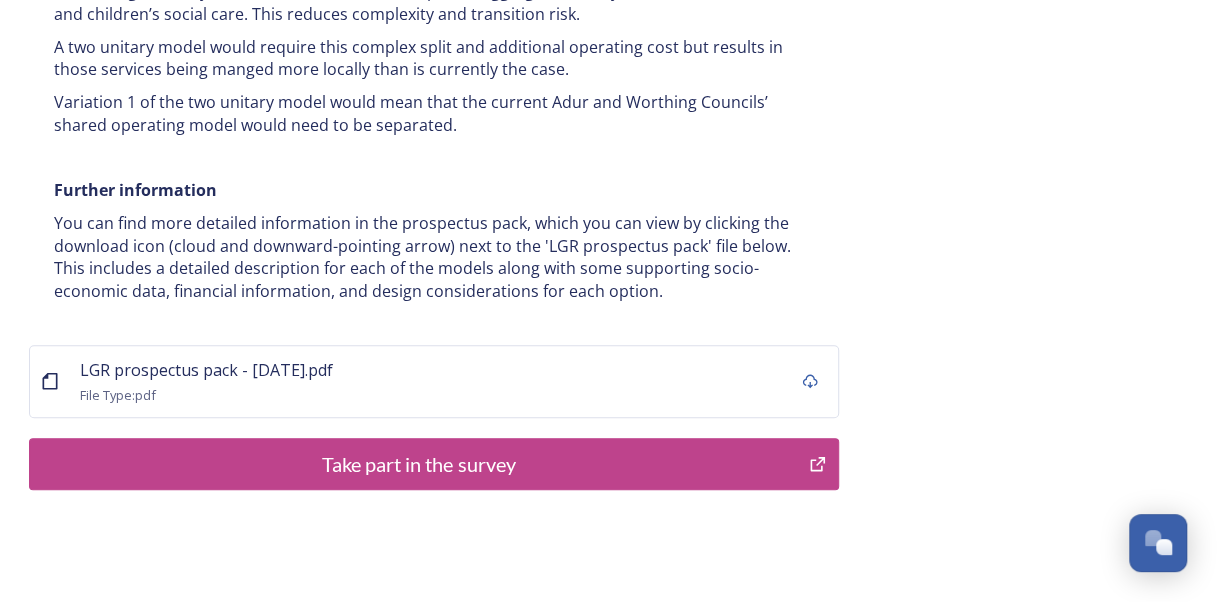 click on "Take part in the survey" at bounding box center (419, 464) 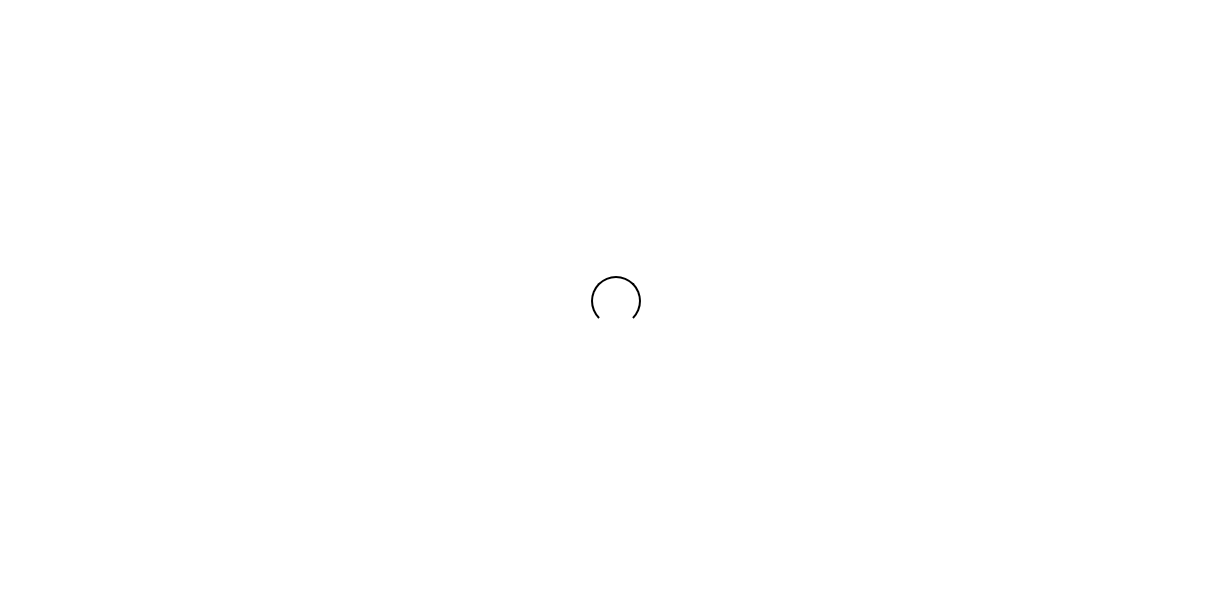 scroll, scrollTop: 0, scrollLeft: 0, axis: both 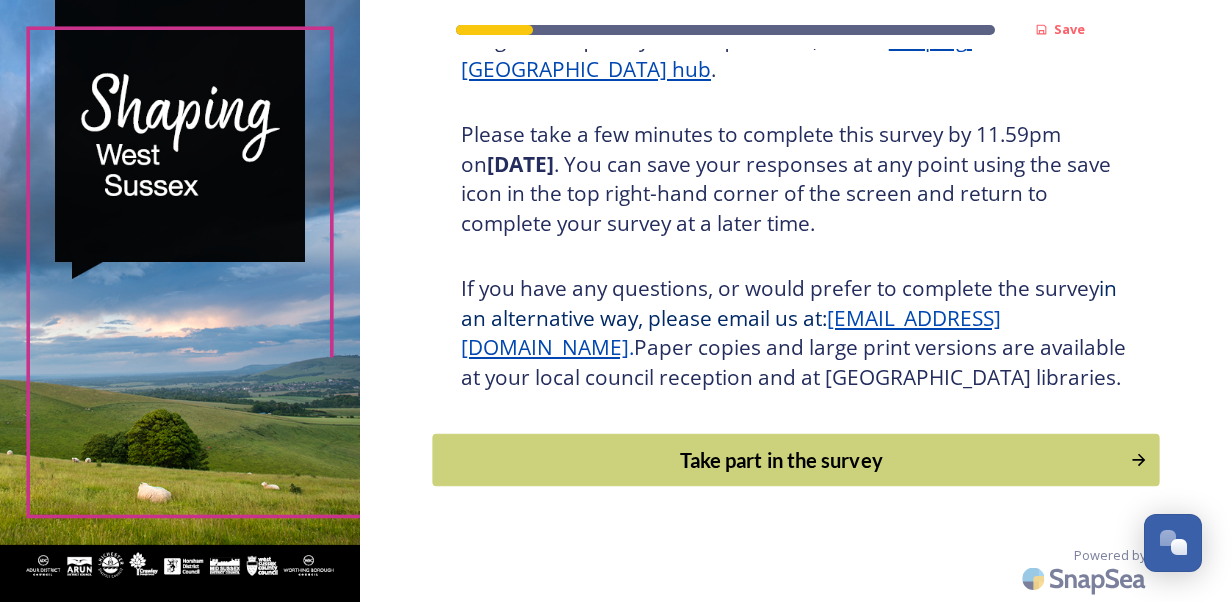 click on "Take part in the survey" at bounding box center (781, 460) 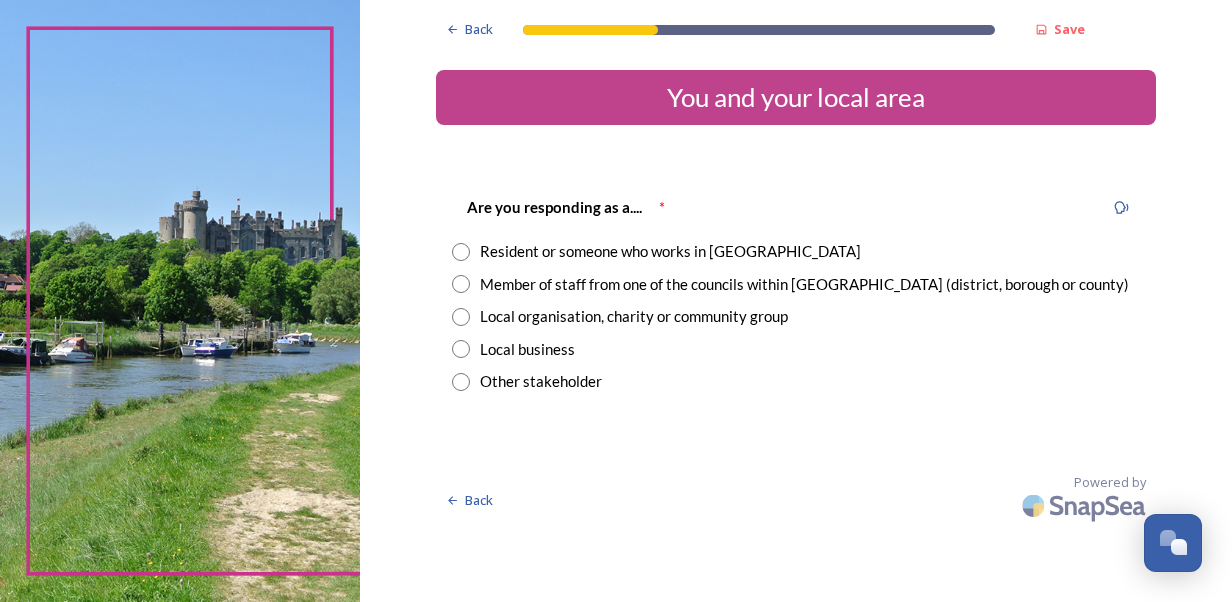 click at bounding box center [461, 252] 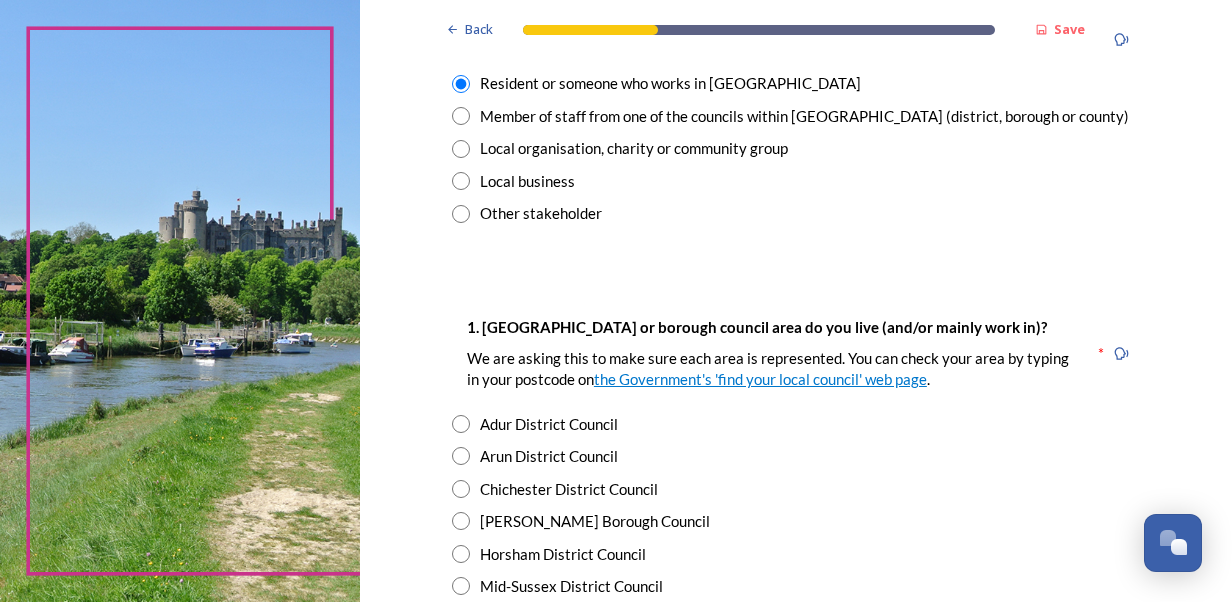 scroll, scrollTop: 200, scrollLeft: 0, axis: vertical 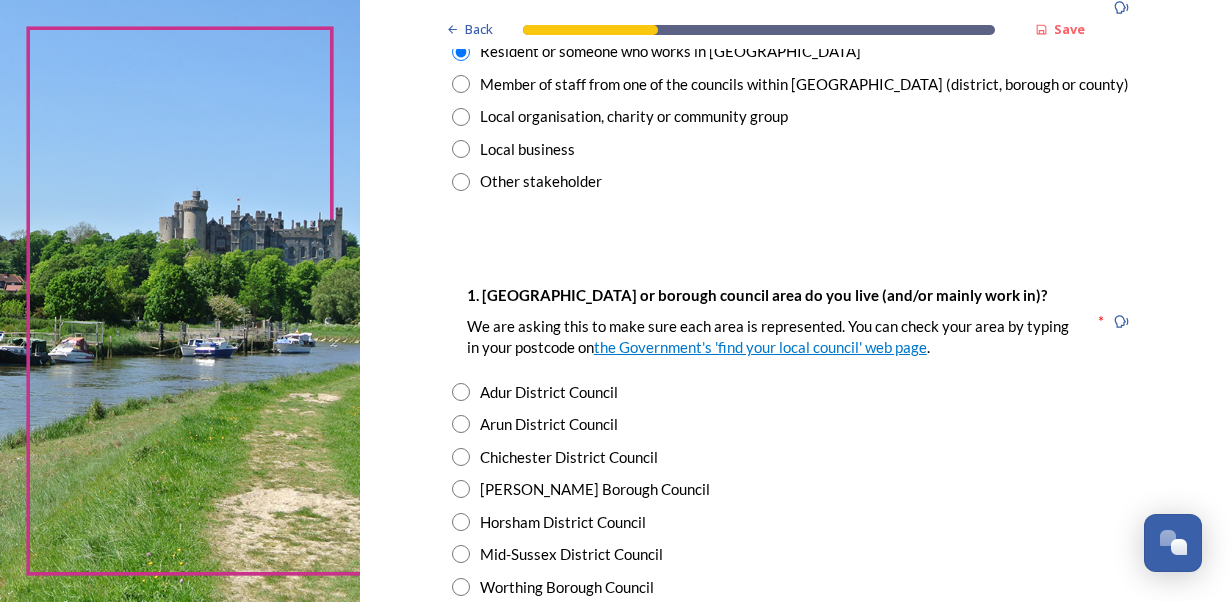 click at bounding box center [461, 457] 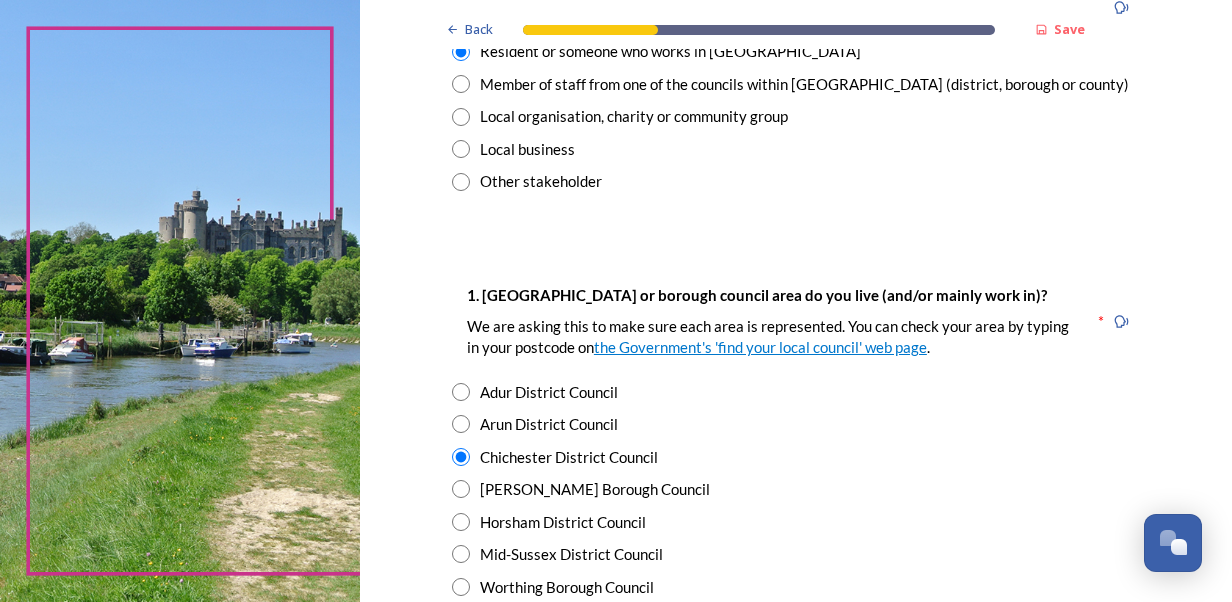 click on "1. [GEOGRAPHIC_DATA] or borough council area do you live (and/or mainly work in)? We are asking this to make sure each area is represented. You can check your area by typing in your postcode on  the Government's 'find your local council' web page . * Adur District Council Arun District Council Chichester District Council [PERSON_NAME] Borough Council Horsham District Council Mid-Sussex District Council Worthing Borough Council" at bounding box center (796, 440) 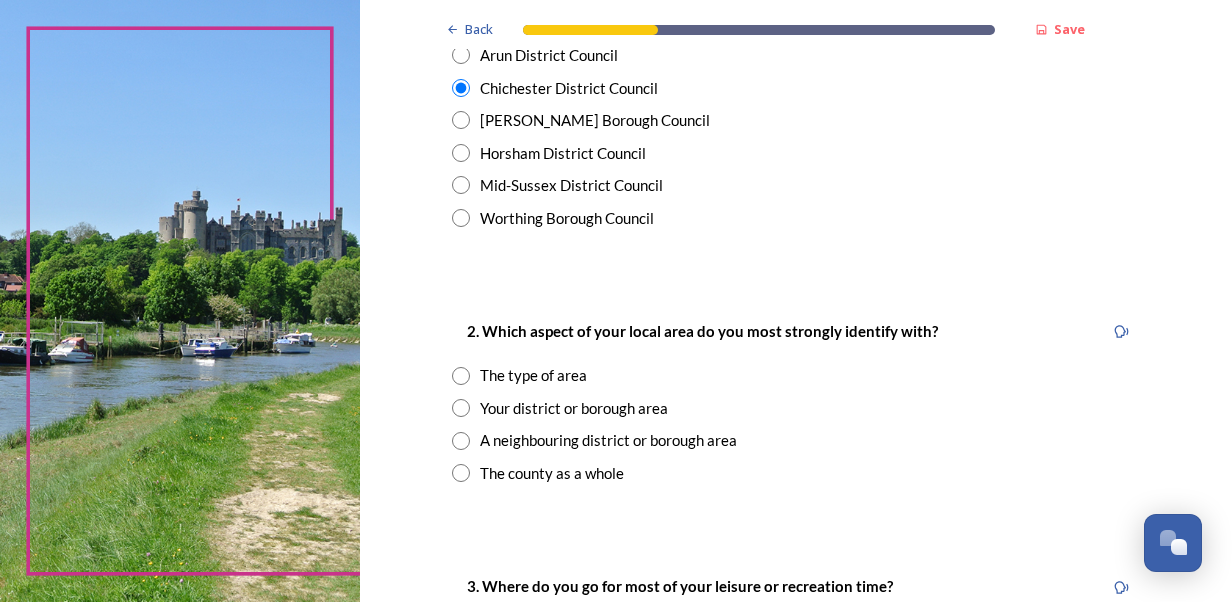 scroll, scrollTop: 600, scrollLeft: 0, axis: vertical 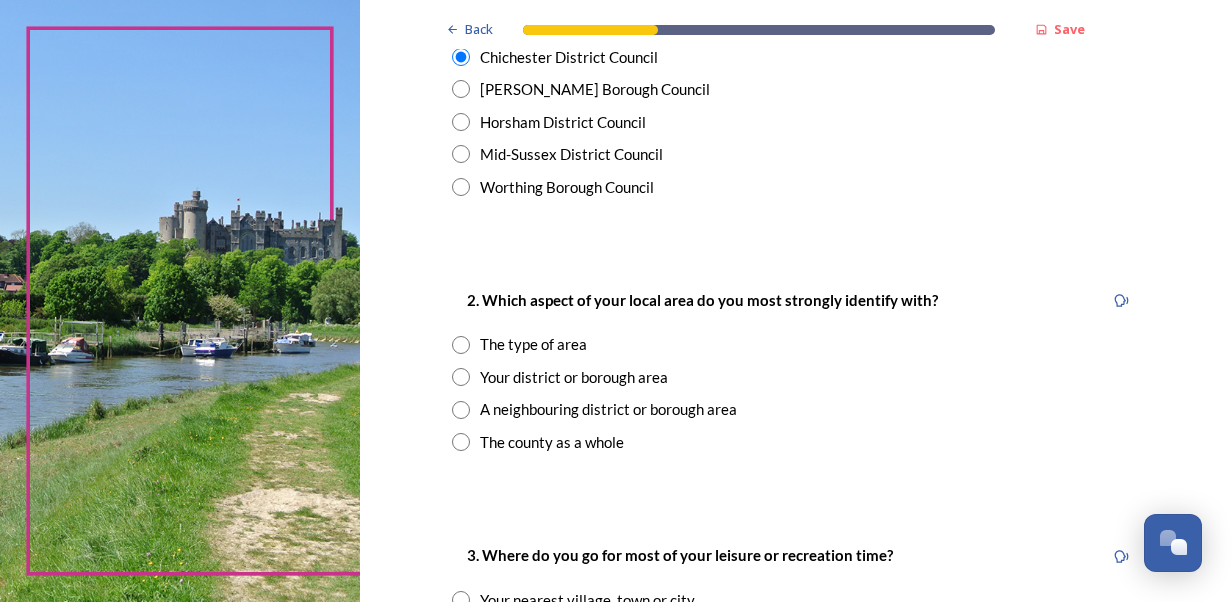 click at bounding box center [461, 410] 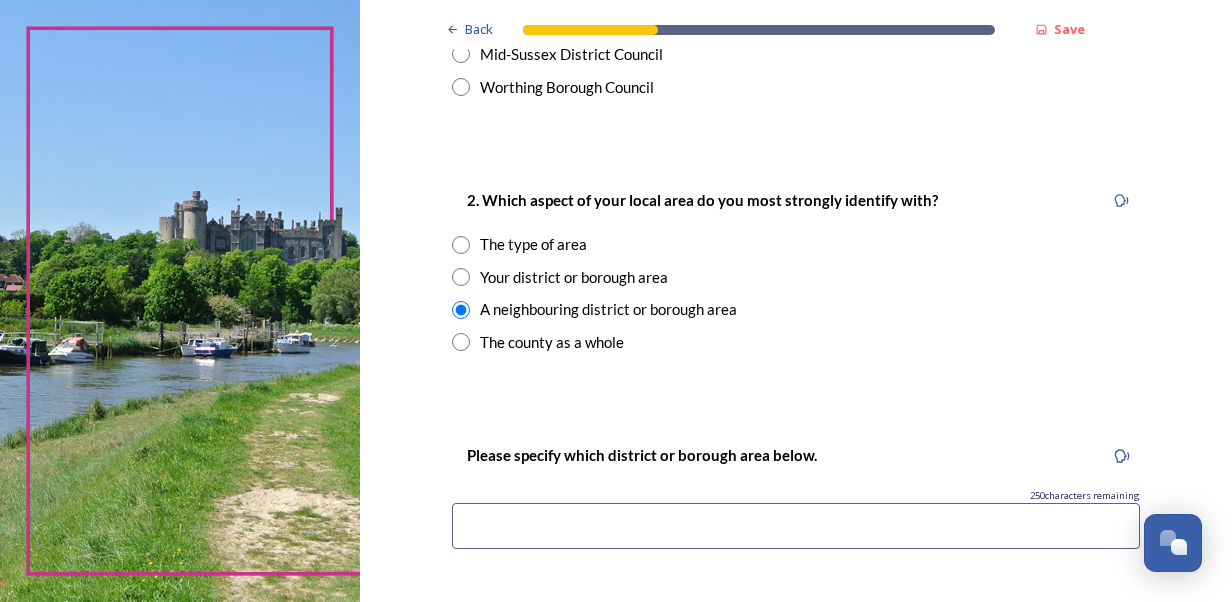 scroll, scrollTop: 800, scrollLeft: 0, axis: vertical 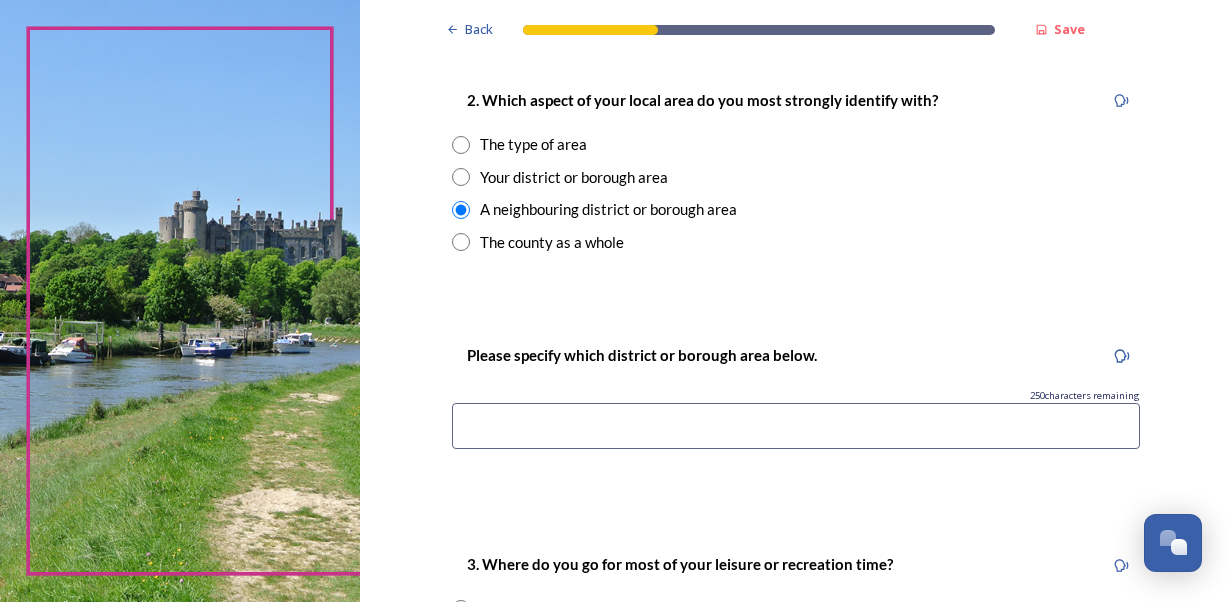click at bounding box center [796, 426] 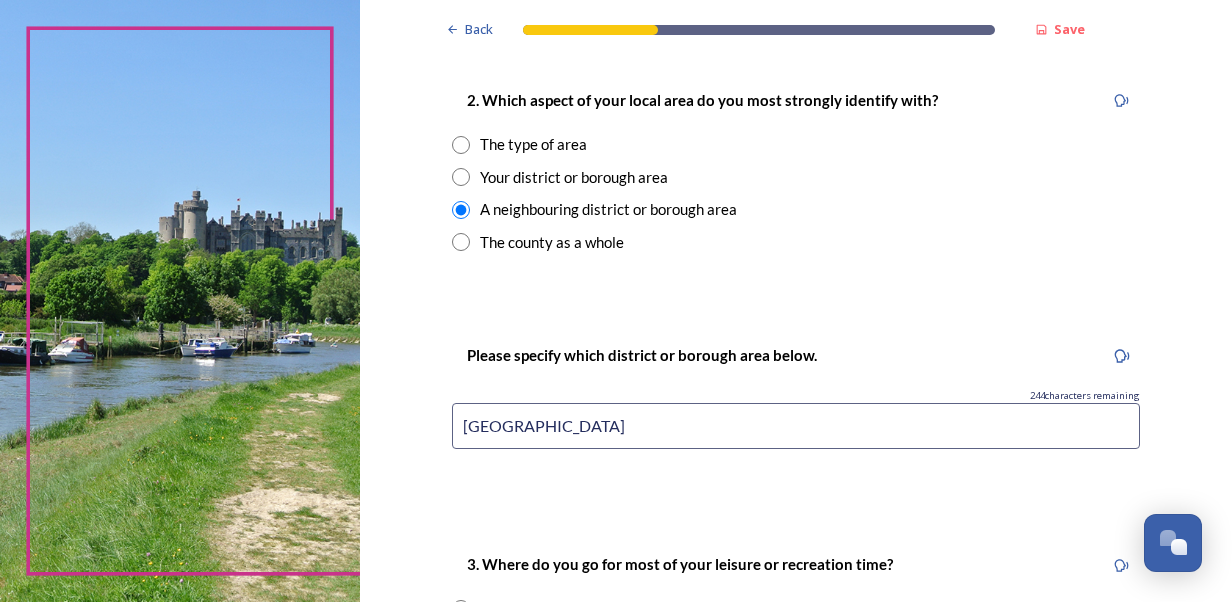 click on "[GEOGRAPHIC_DATA]" at bounding box center (796, 426) 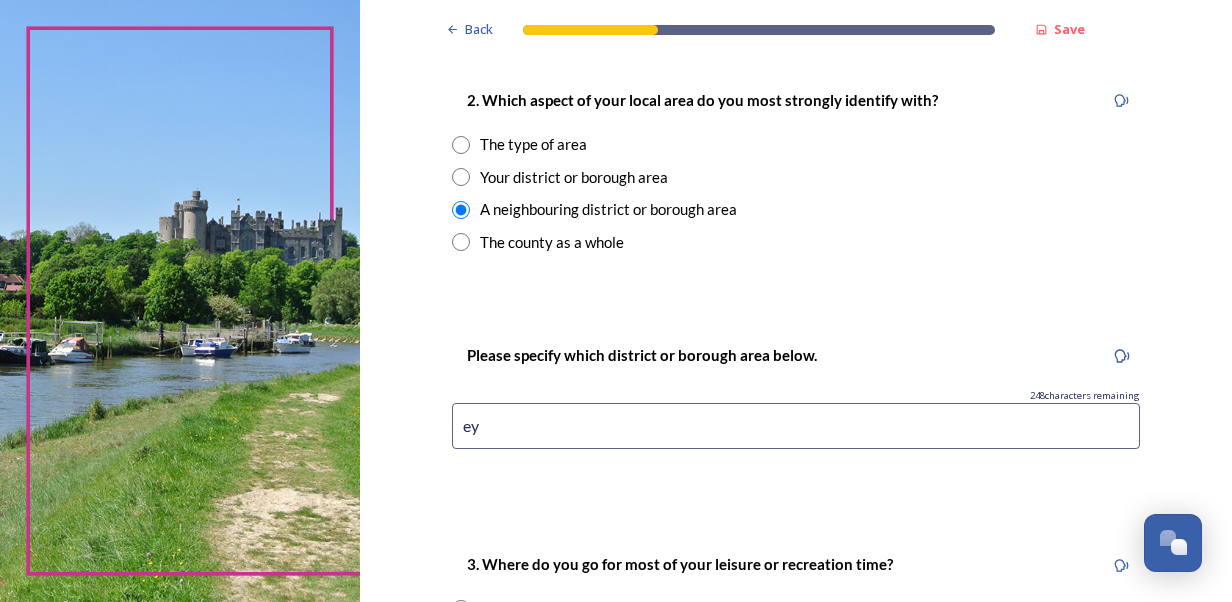 type on "y" 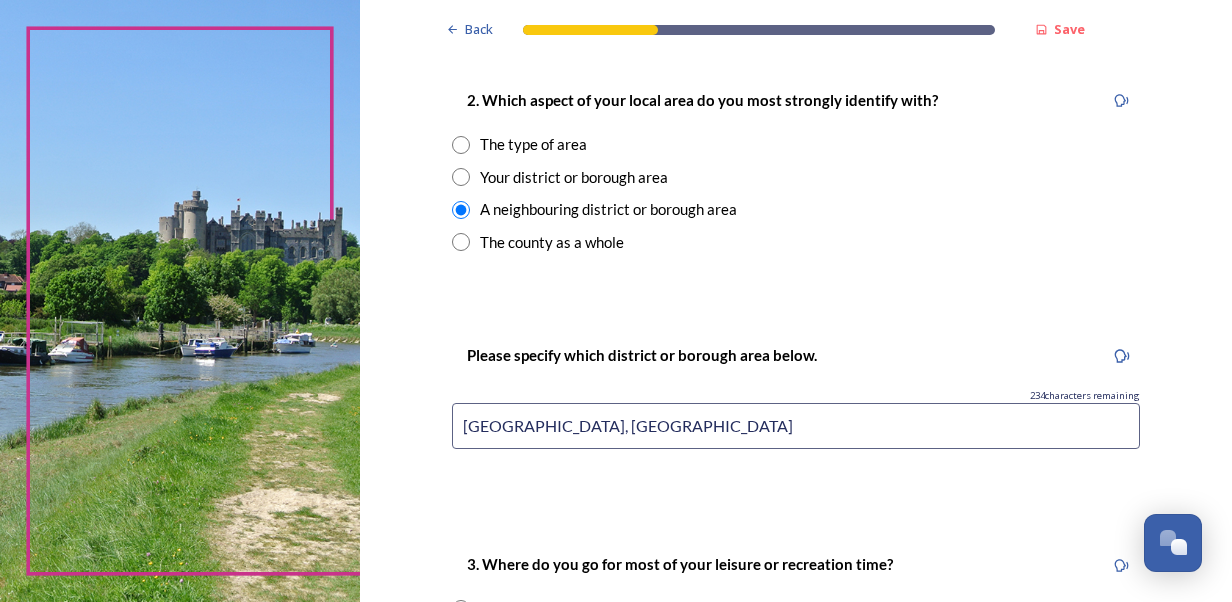 type on "[GEOGRAPHIC_DATA], [GEOGRAPHIC_DATA]" 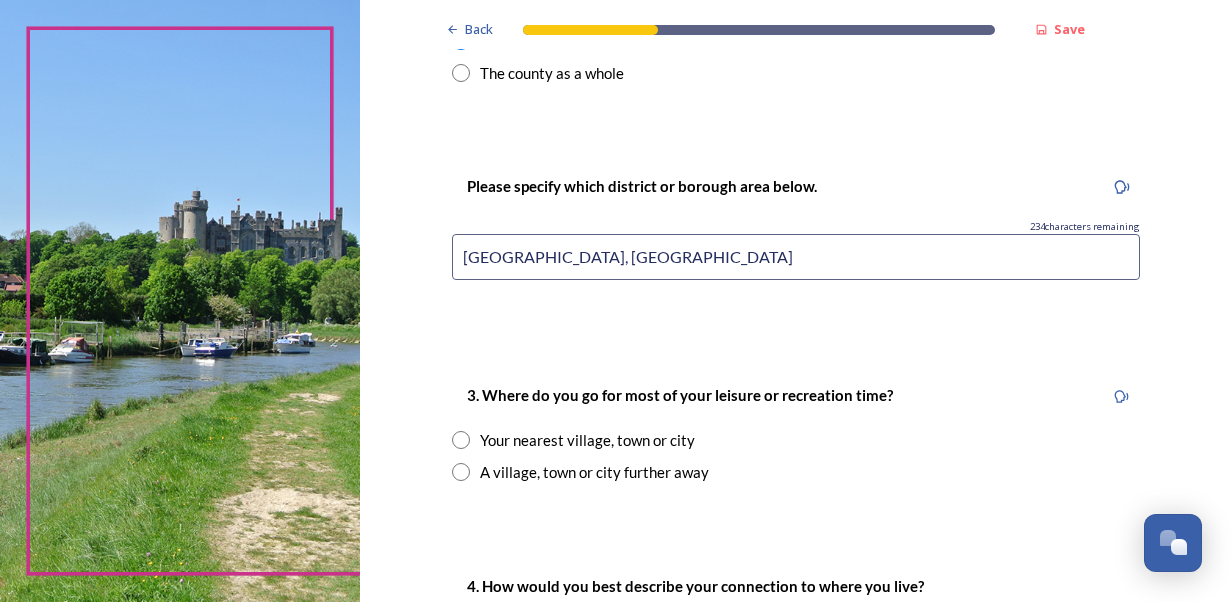 scroll, scrollTop: 1000, scrollLeft: 0, axis: vertical 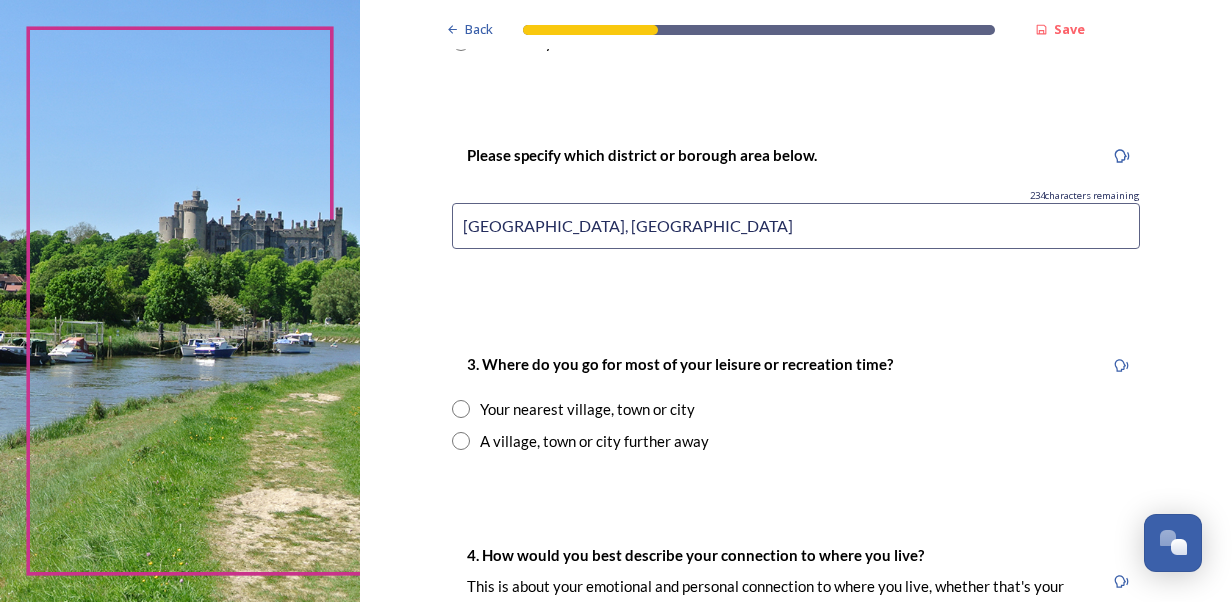 click at bounding box center [461, 409] 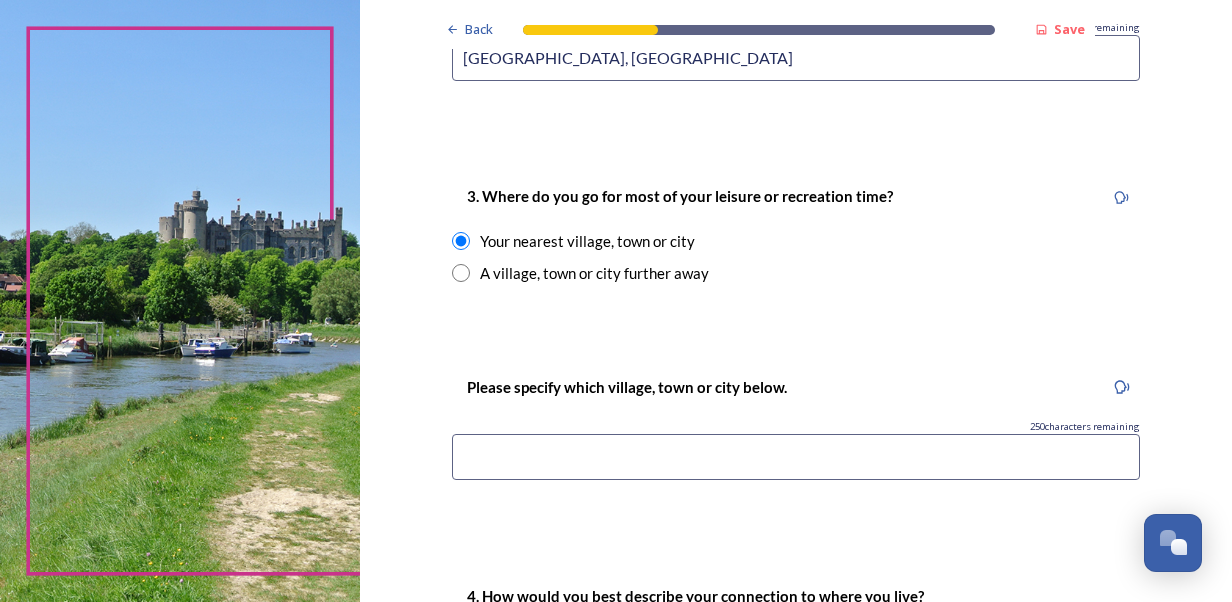 scroll, scrollTop: 1200, scrollLeft: 0, axis: vertical 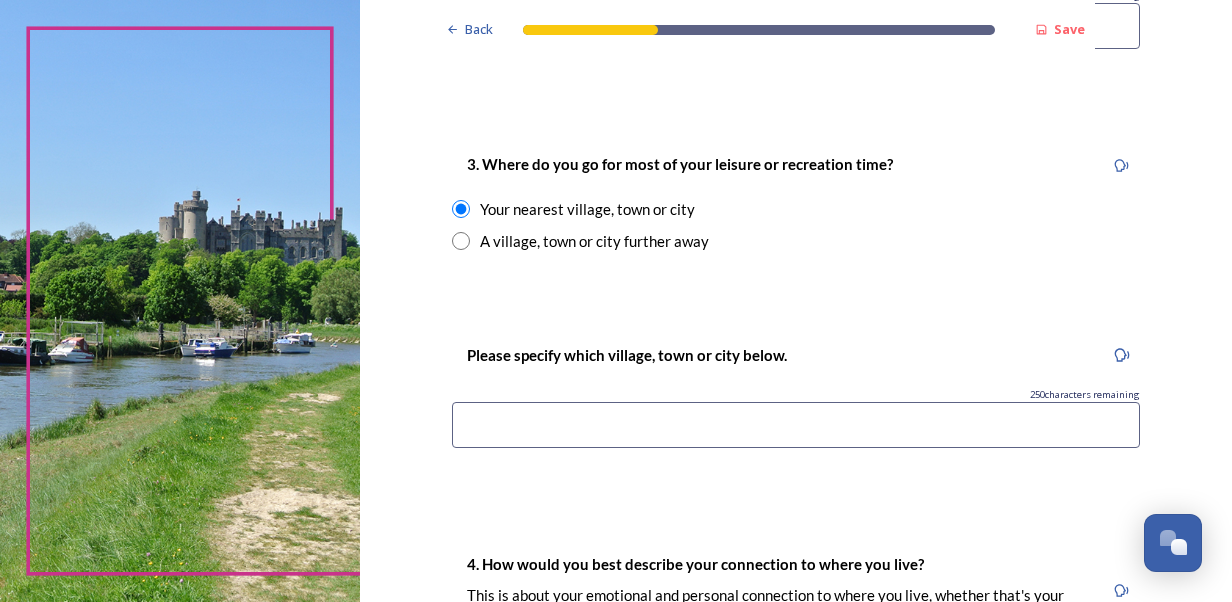click at bounding box center (796, 425) 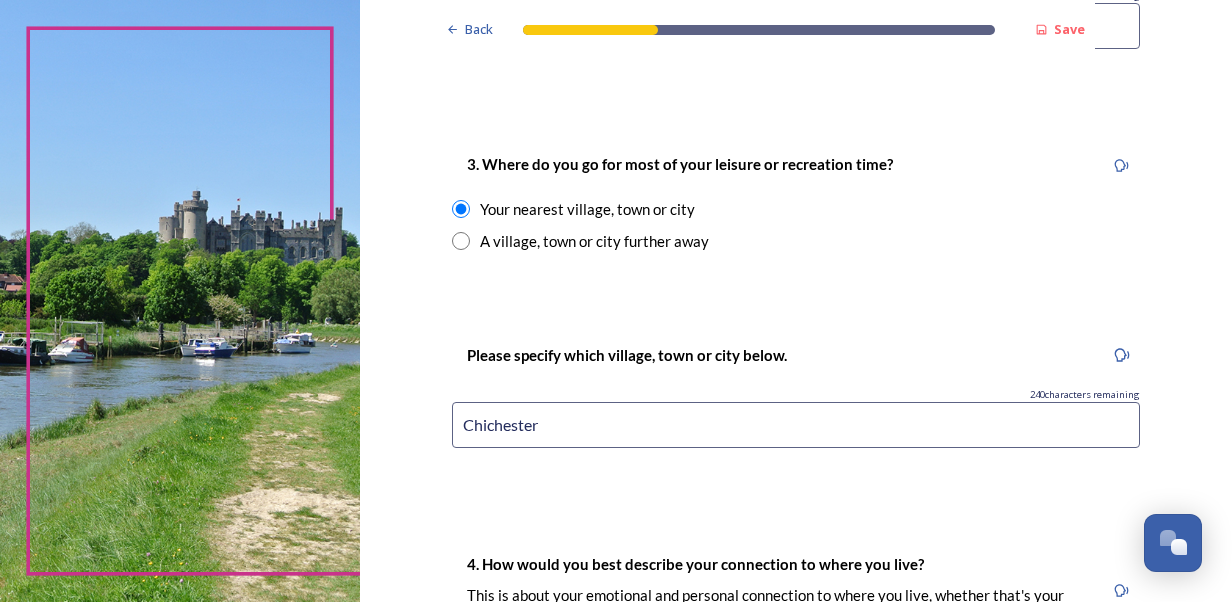 type on "Chichester" 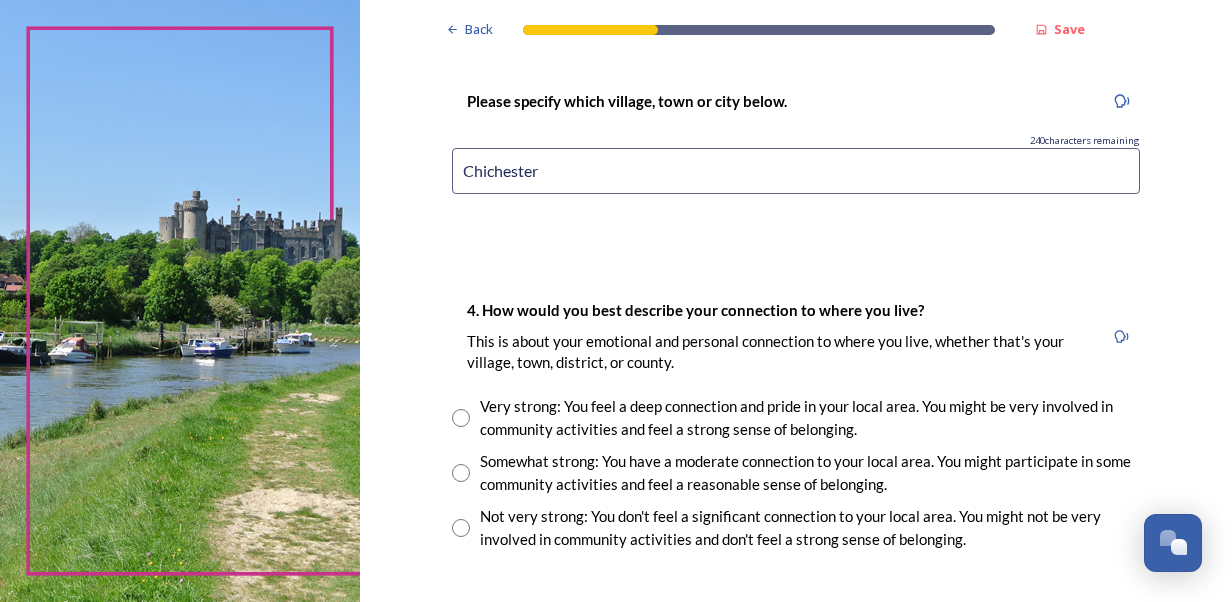 scroll, scrollTop: 1500, scrollLeft: 0, axis: vertical 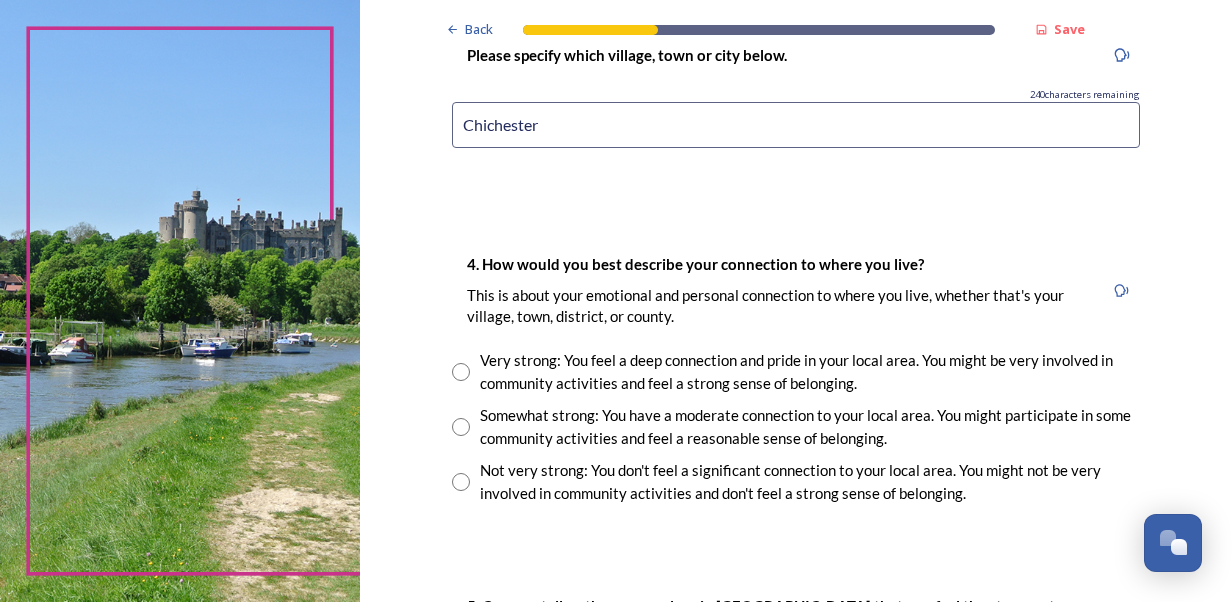 click at bounding box center [461, 427] 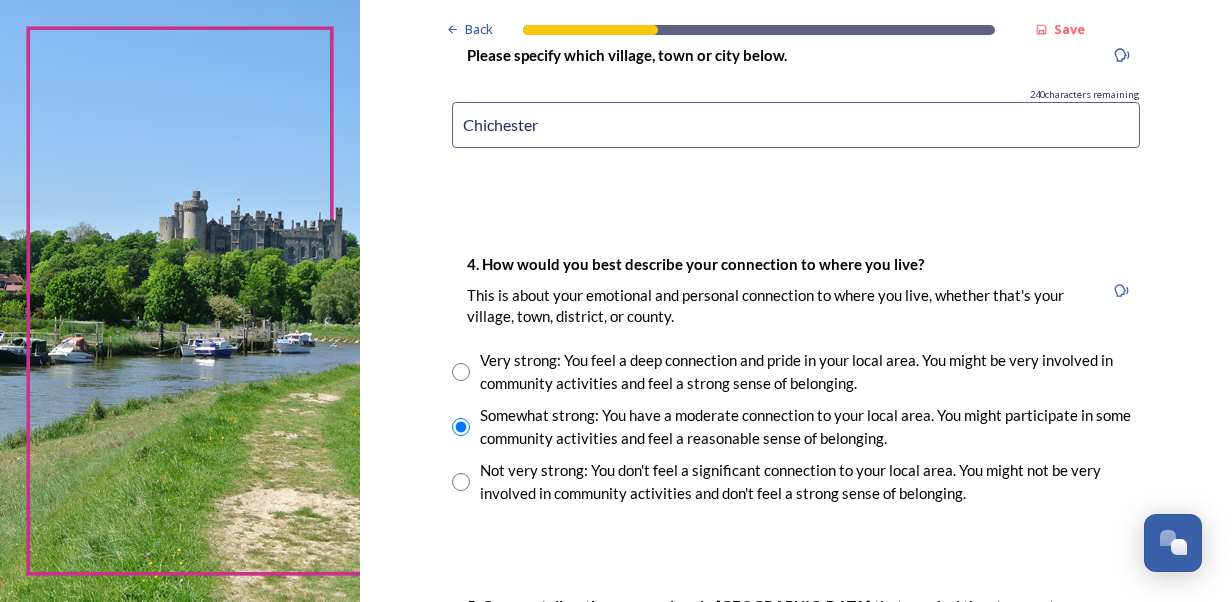 click on "Back Save You and your local area Are you responding as a.... * Resident or someone who works in [GEOGRAPHIC_DATA] Member of staff from one of the councils within [GEOGRAPHIC_DATA] (district, borough or county) Local organisation, charity or community group Local business Other stakeholder 1. [GEOGRAPHIC_DATA] or borough council area do you live (and/or mainly work in)? We are asking this to make sure each area is represented. You can check your area by typing in your postcode on  the Government's 'find your local council' web page . * Adur District Council Arun District Council Chichester District Council [PERSON_NAME] Borough Council Horsham District Council Mid-Sussex District Council Worthing Borough Council 2. Which aspect of your local area do you most strongly identify with? The type of area Your district or borough area A neighbouring district or borough area The county as a whole Please specify which district or borough area below. 234  characters remaining [GEOGRAPHIC_DATA], [GEOGRAPHIC_DATA] Your nearest village, town or city 240 1000" at bounding box center [796, -114] 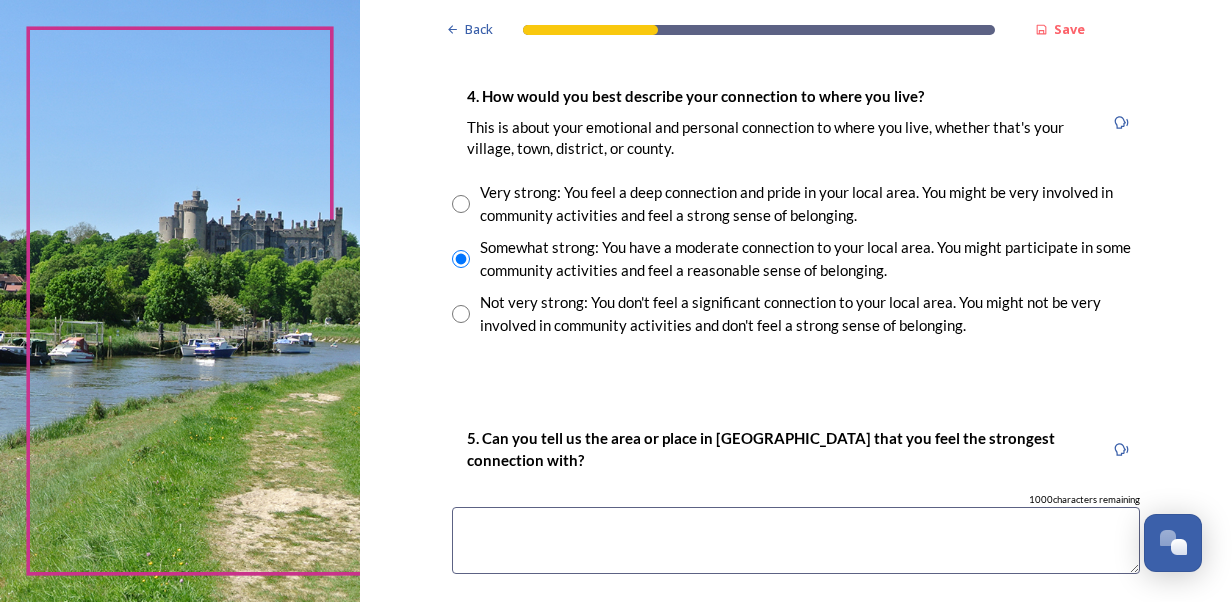 scroll, scrollTop: 1700, scrollLeft: 0, axis: vertical 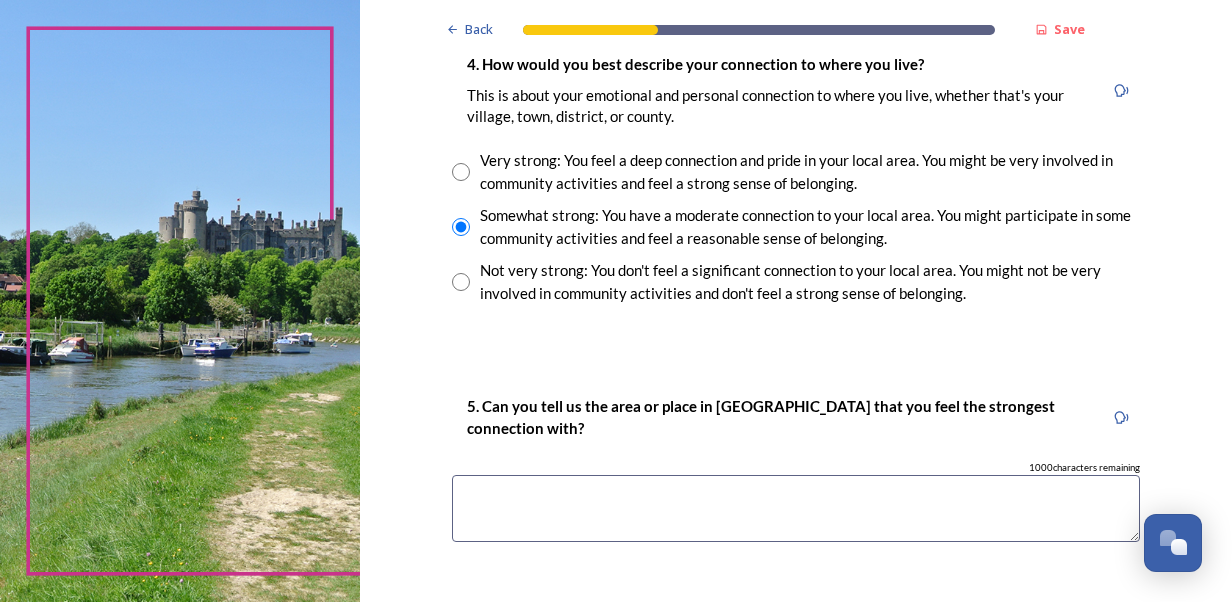 click at bounding box center (796, 508) 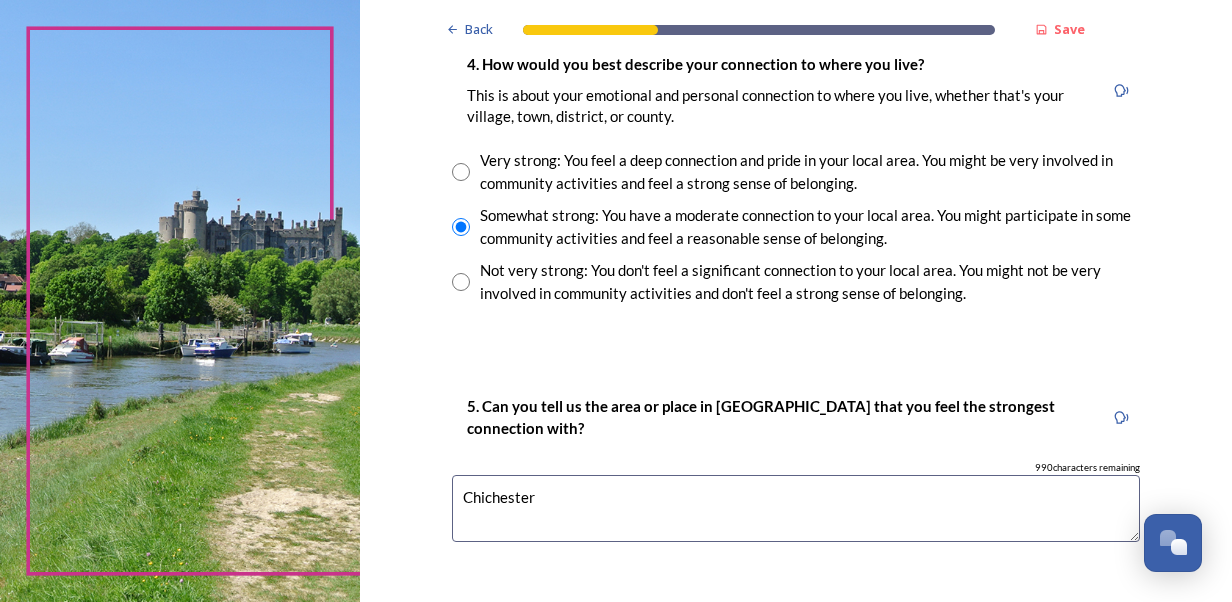 type on "Chichester" 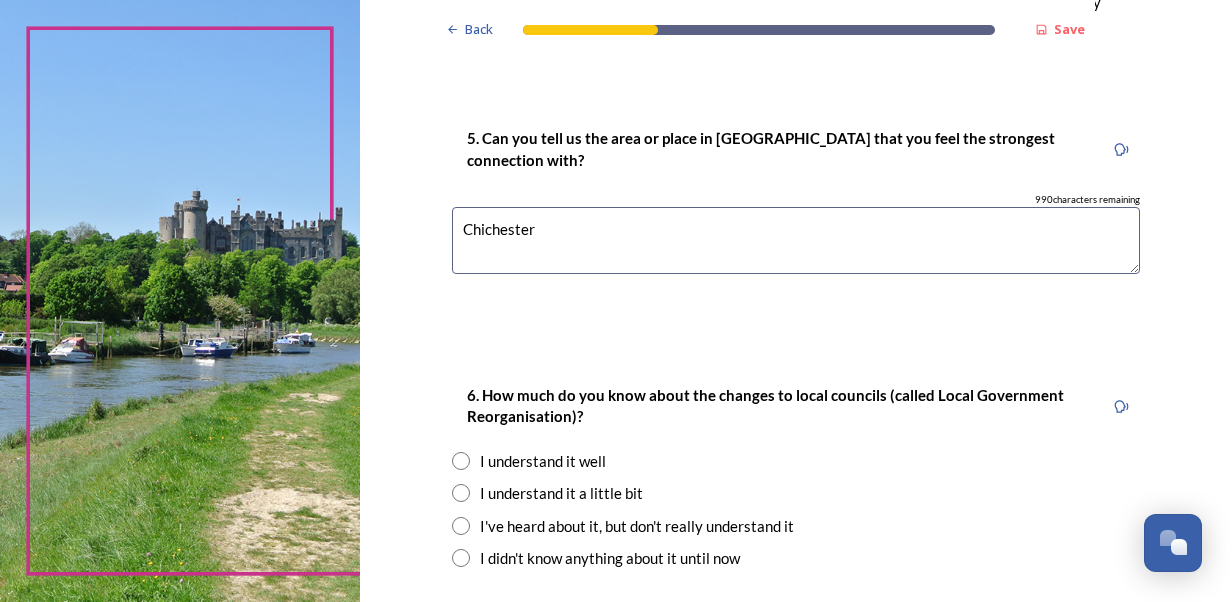 scroll, scrollTop: 2000, scrollLeft: 0, axis: vertical 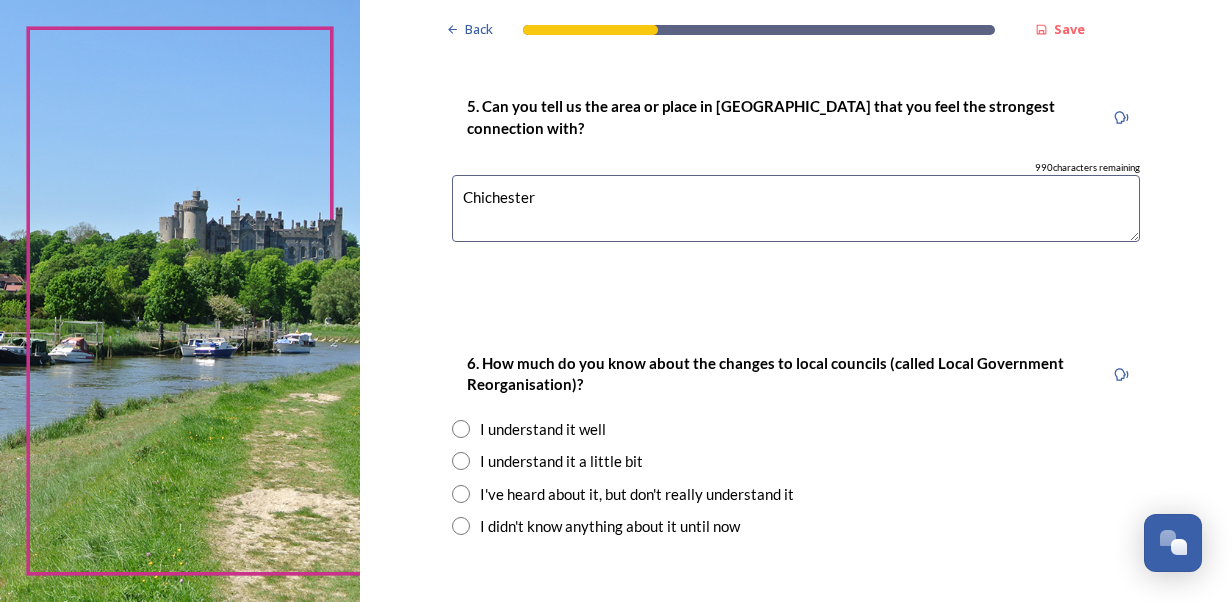 click at bounding box center (461, 429) 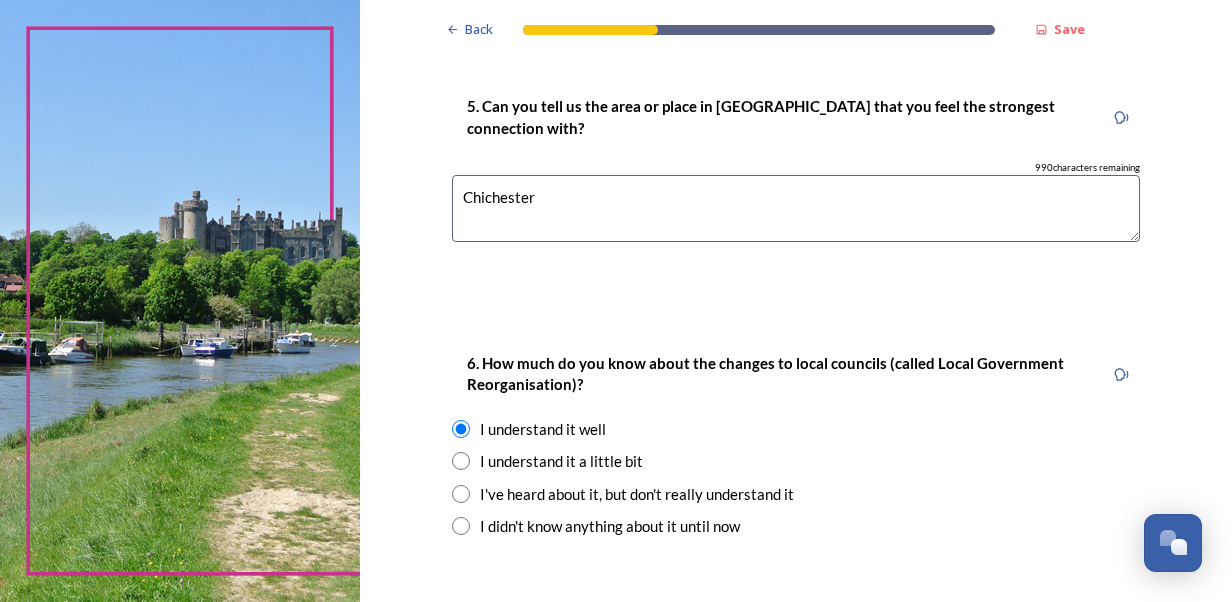 click on "I understand it well" at bounding box center (796, 429) 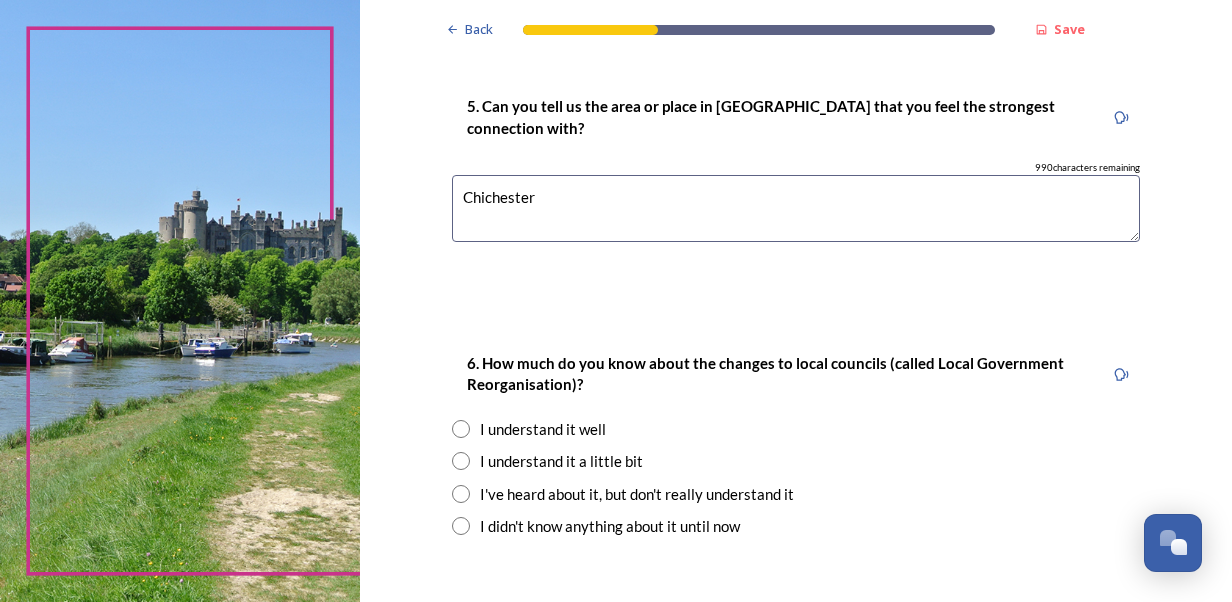 scroll, scrollTop: 2100, scrollLeft: 0, axis: vertical 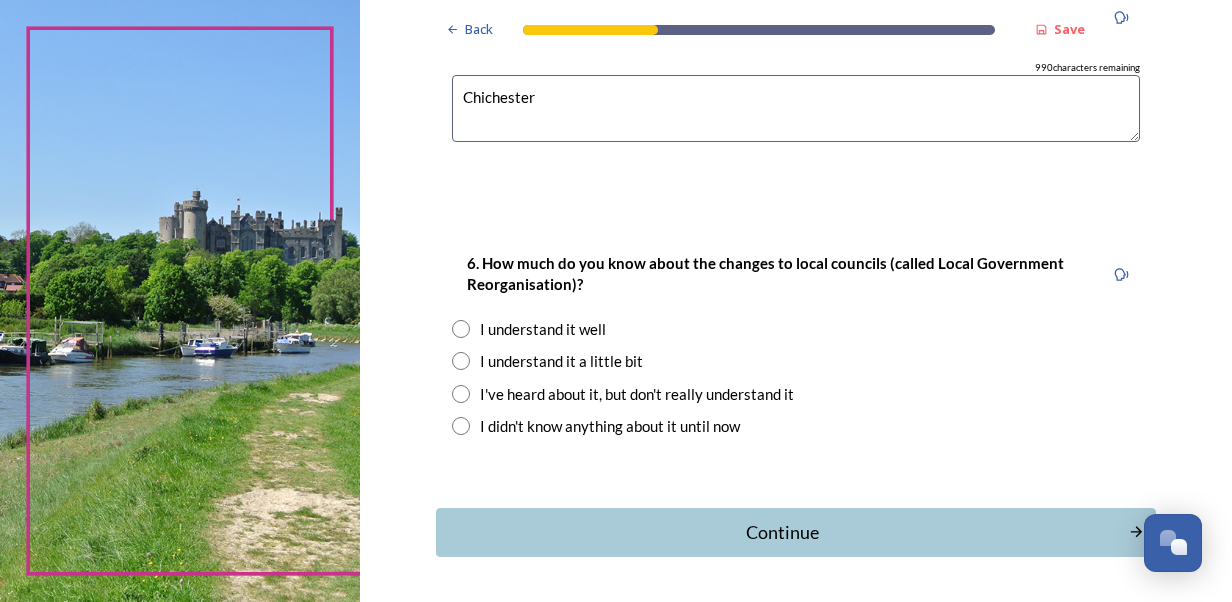 click at bounding box center [461, 329] 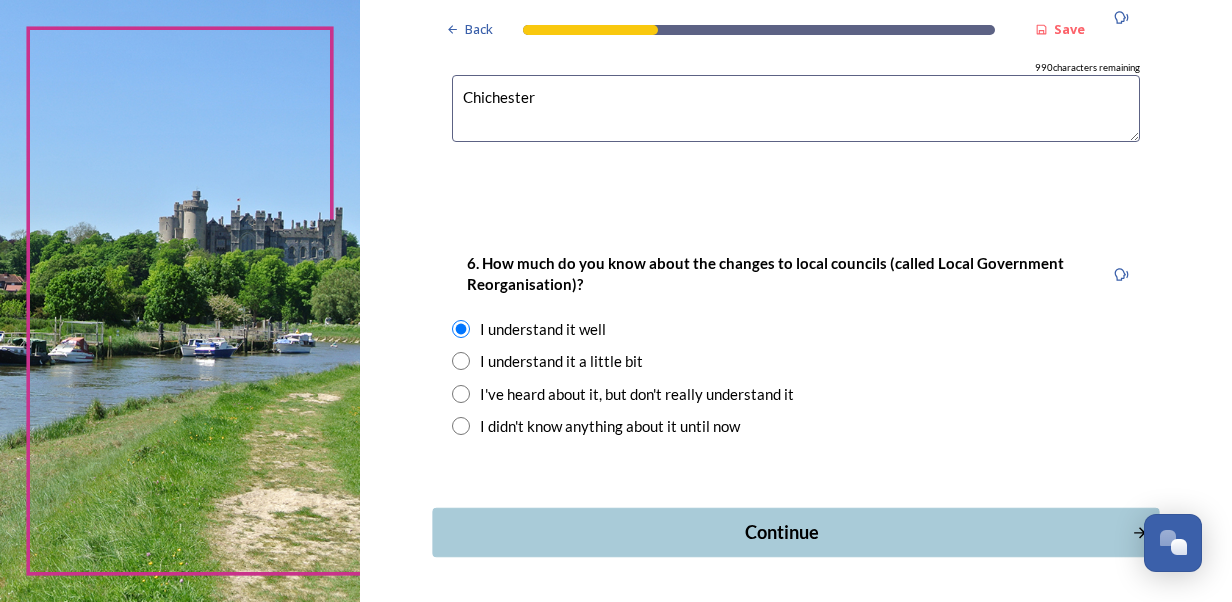 click on "Continue" at bounding box center (781, 532) 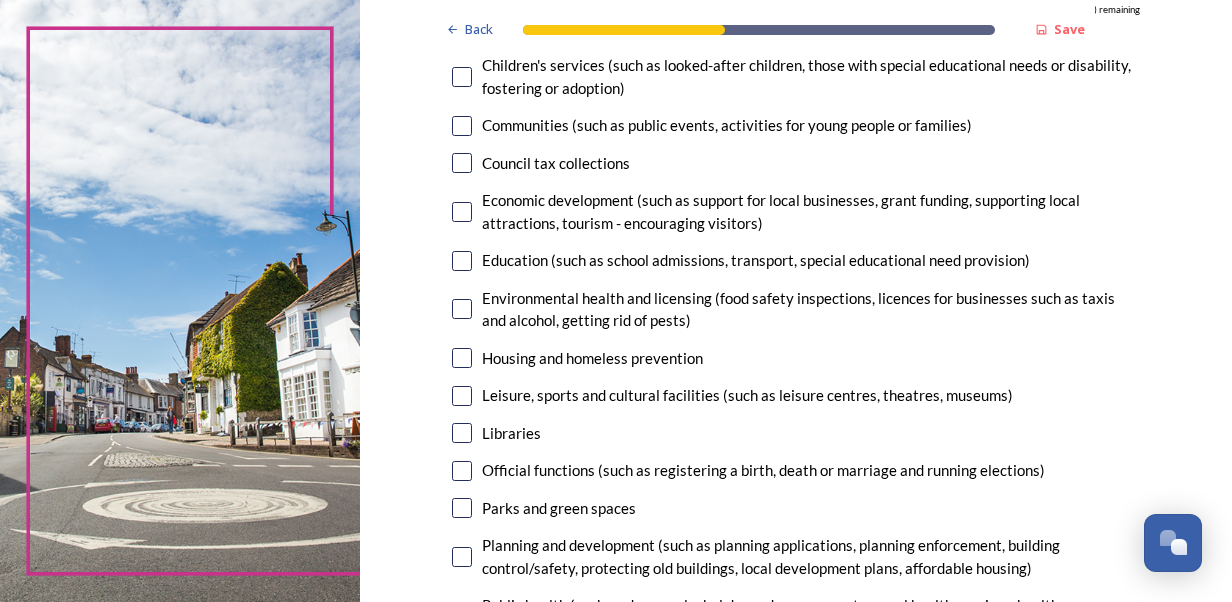scroll, scrollTop: 300, scrollLeft: 0, axis: vertical 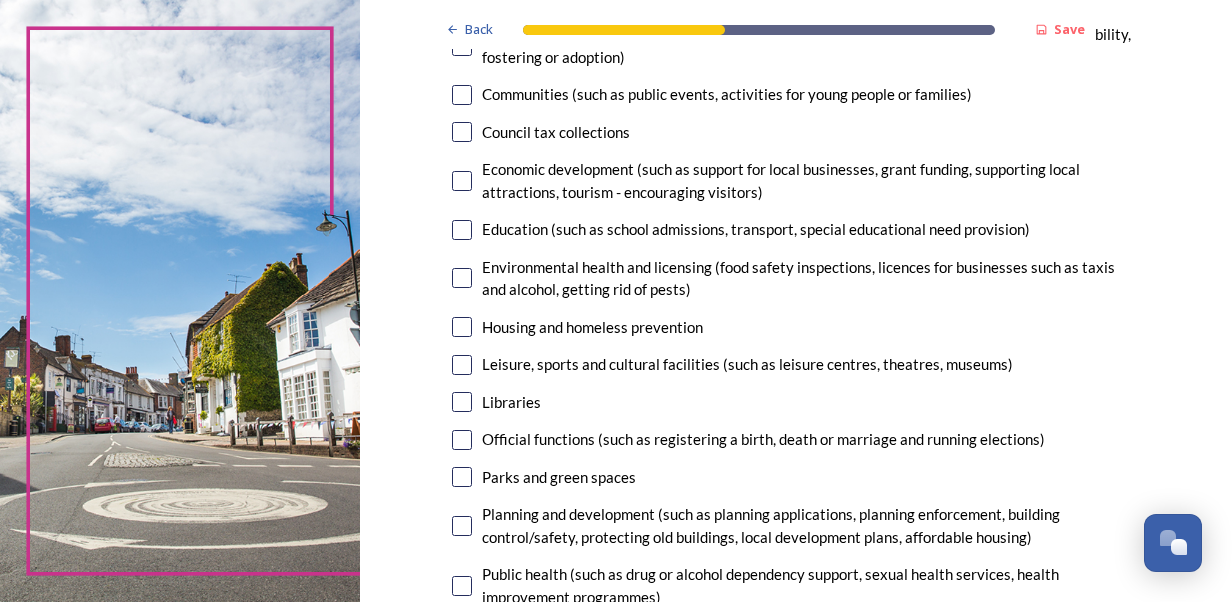 click at bounding box center (462, 477) 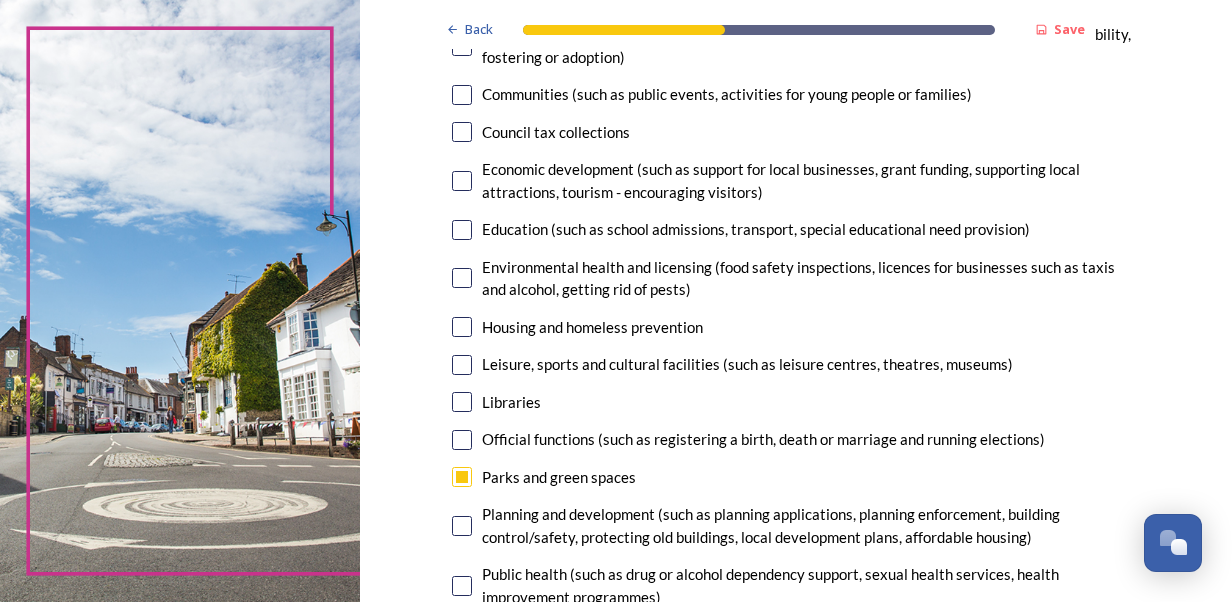 click on "Leisure, sports and cultural facilities (such as leisure centres, theatres, museums)" at bounding box center (796, 364) 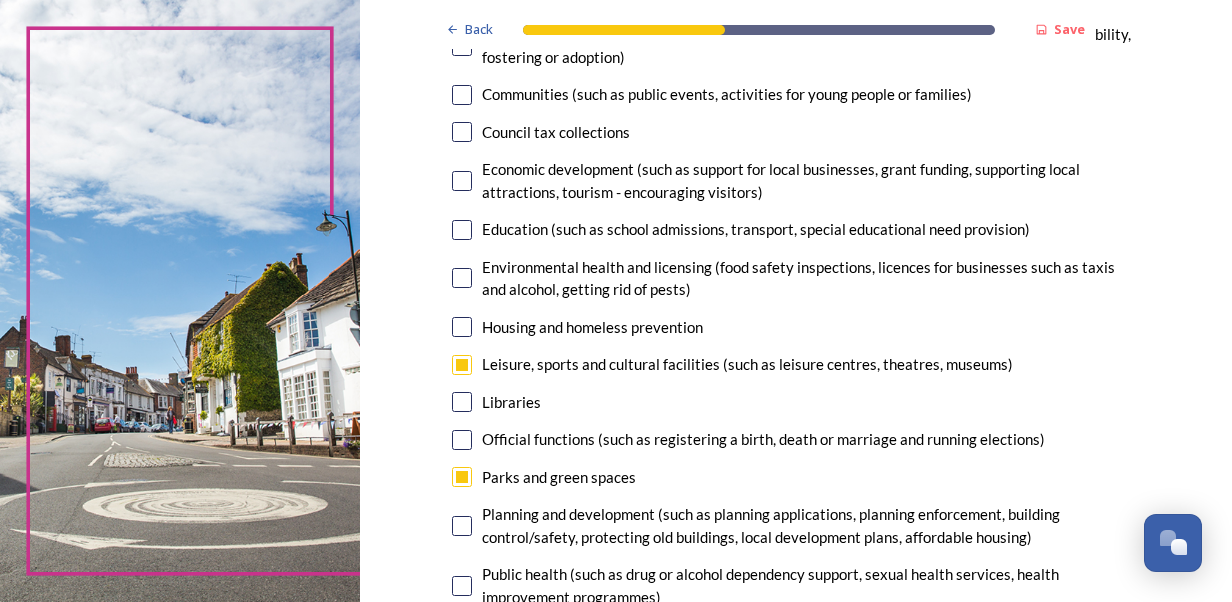 drag, startPoint x: 456, startPoint y: 365, endPoint x: 635, endPoint y: 374, distance: 179.22612 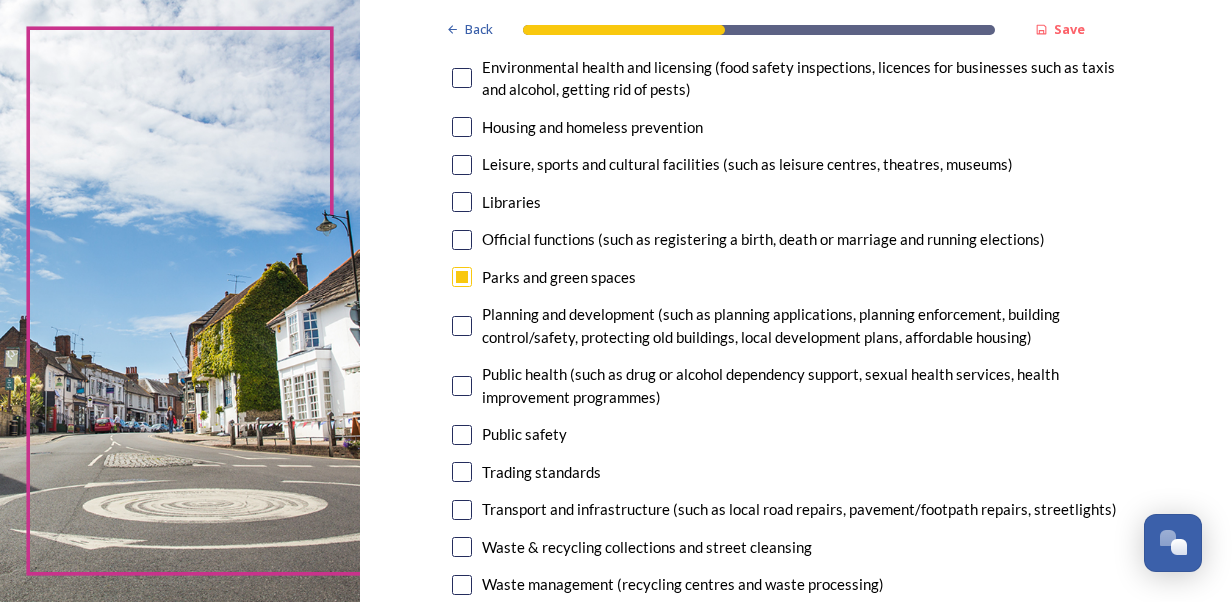 scroll, scrollTop: 600, scrollLeft: 0, axis: vertical 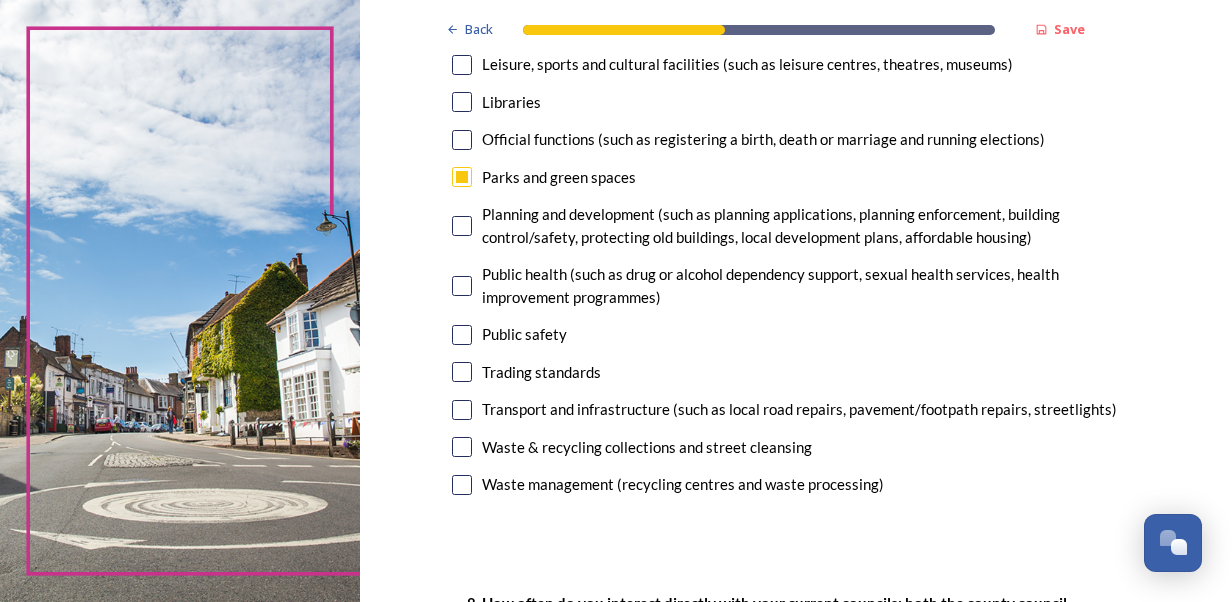 click at bounding box center (462, 335) 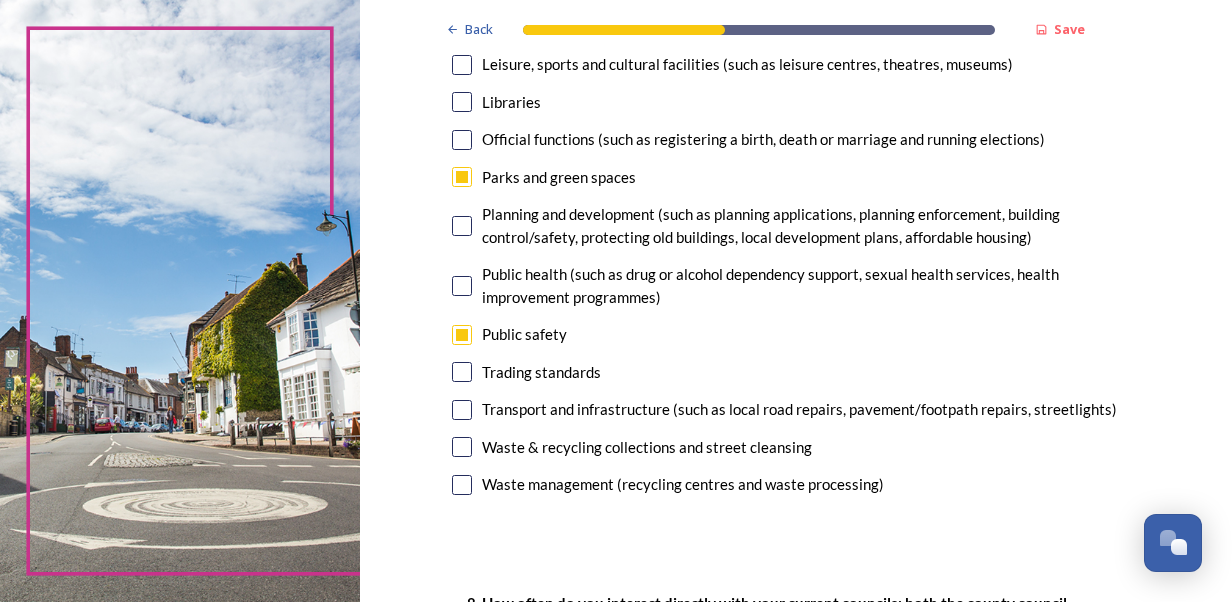 click at bounding box center (462, 410) 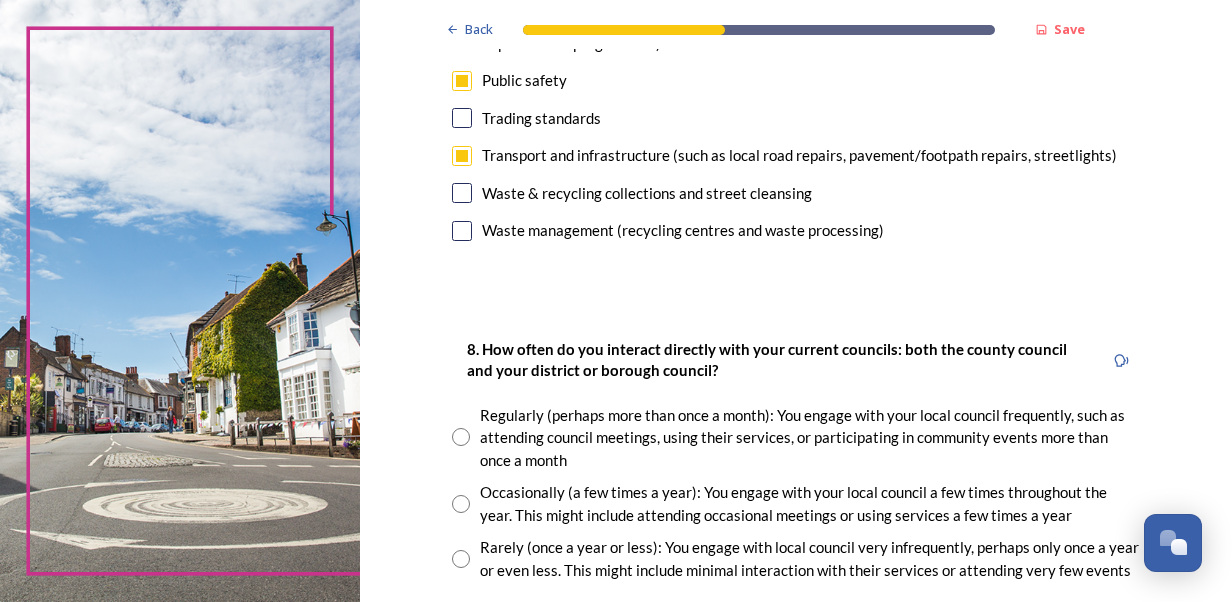 scroll, scrollTop: 900, scrollLeft: 0, axis: vertical 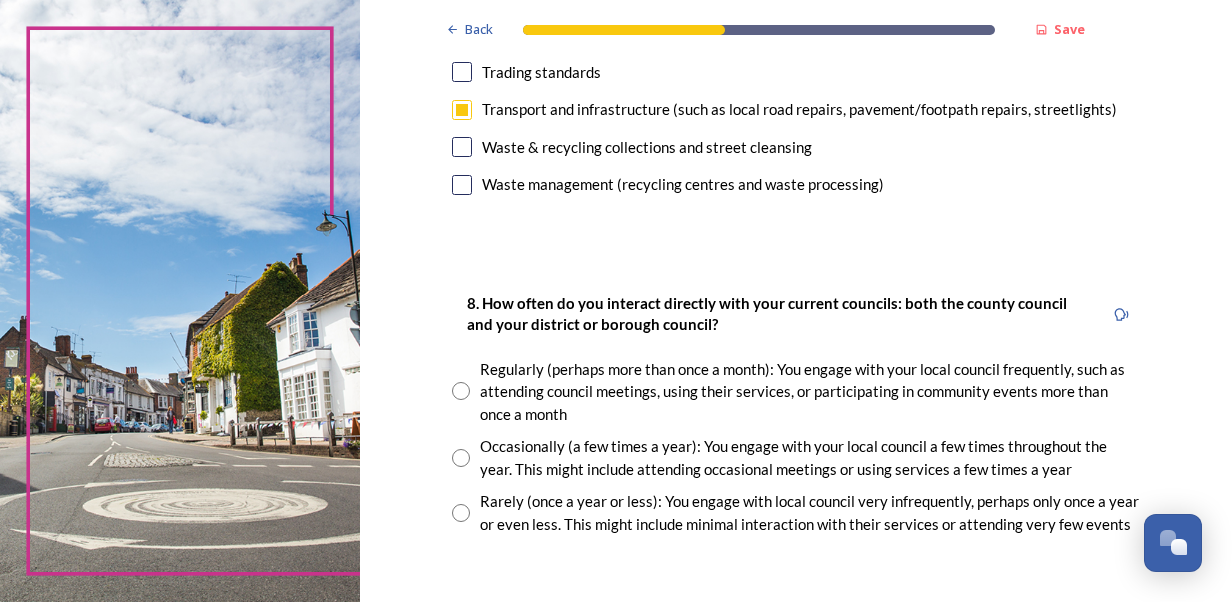 click at bounding box center (461, 513) 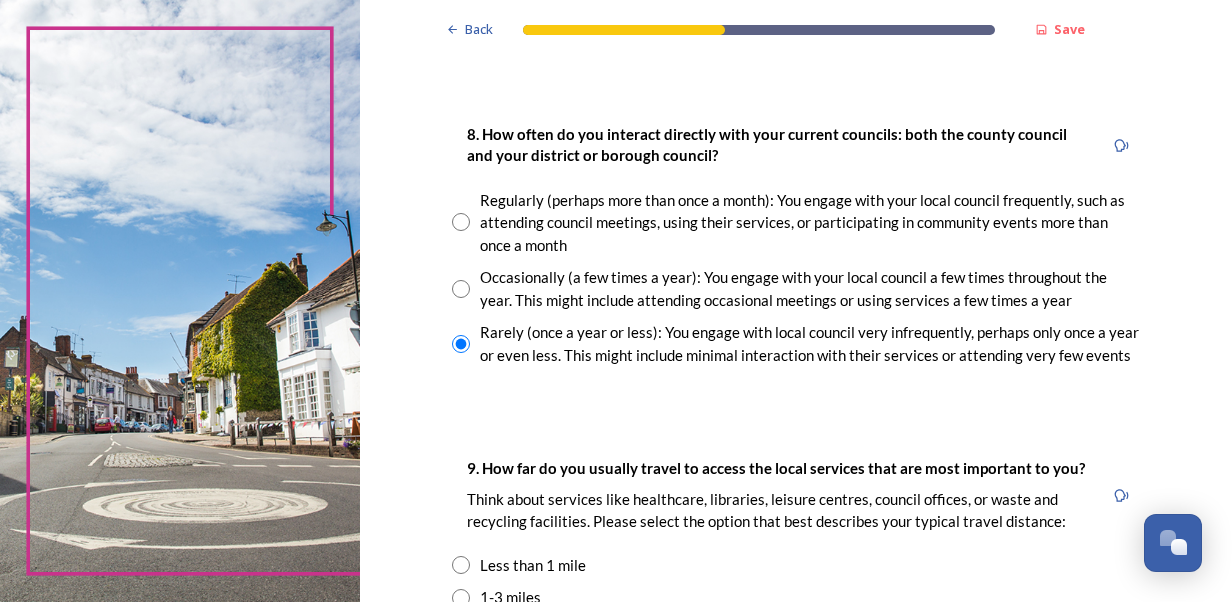 scroll, scrollTop: 1100, scrollLeft: 0, axis: vertical 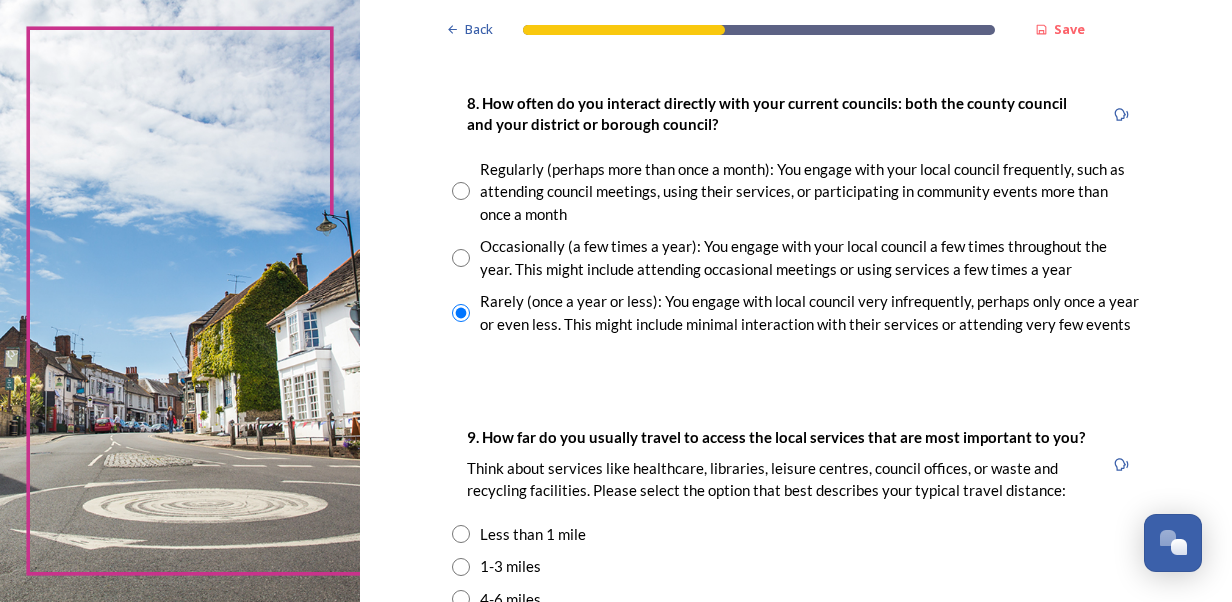 click on "9. How far do you usually travel to access the local services that are most important to you?  Think about services like healthcare, libraries, leisure centres, council offices, or waste and recycling facilities. Please select the option that best describes your typical travel distance:" at bounding box center [778, 464] 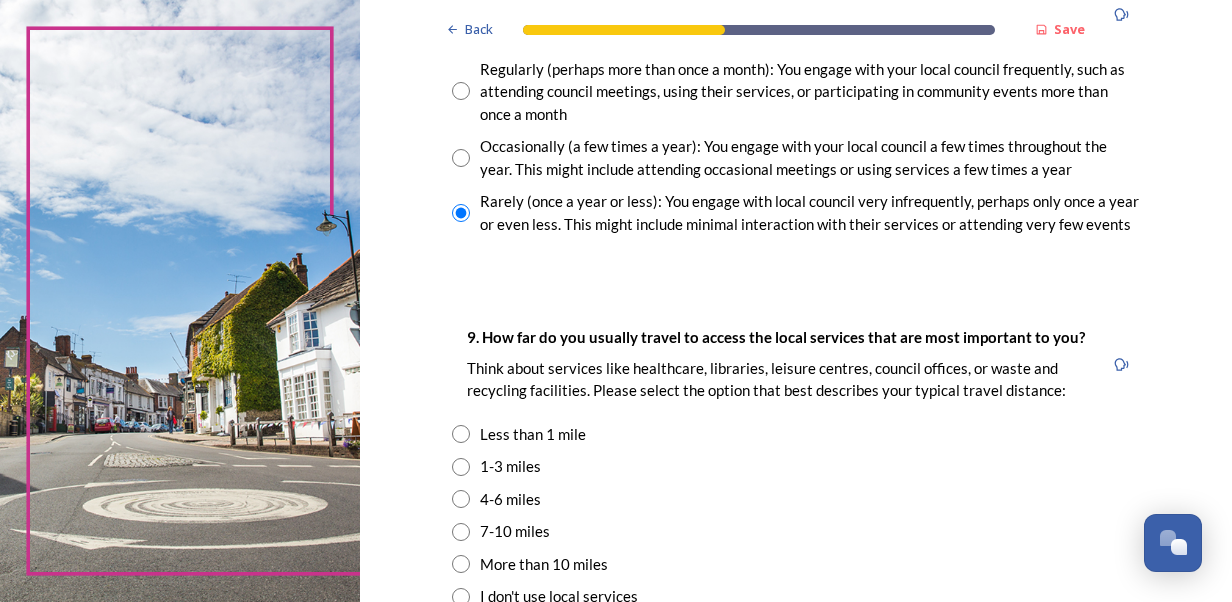click at bounding box center [461, 434] 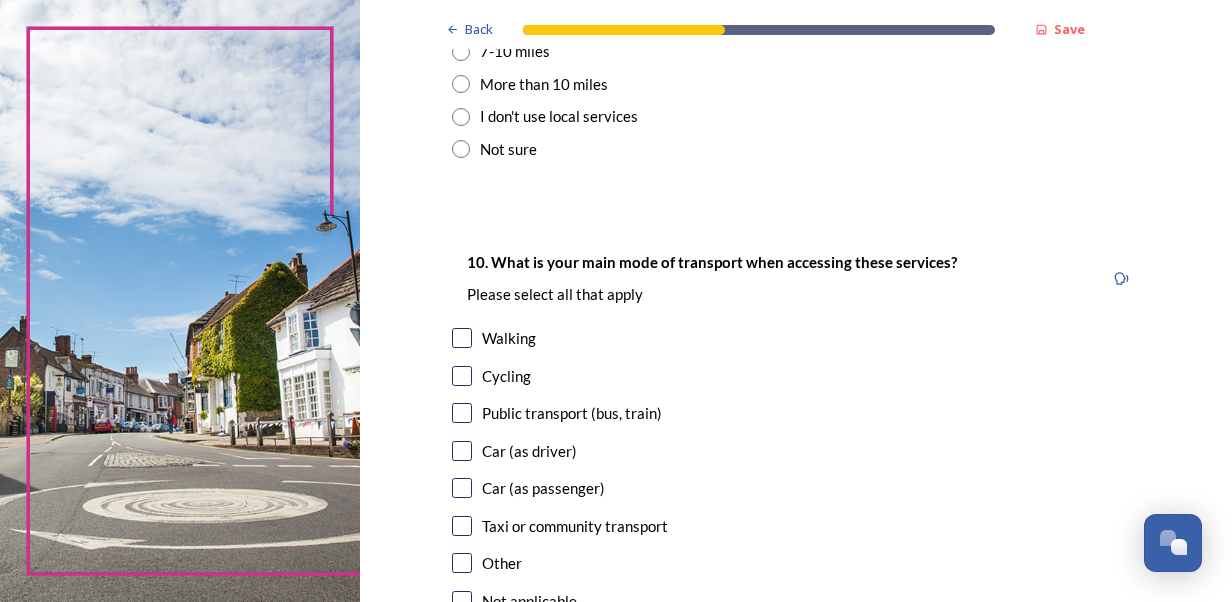 scroll, scrollTop: 1700, scrollLeft: 0, axis: vertical 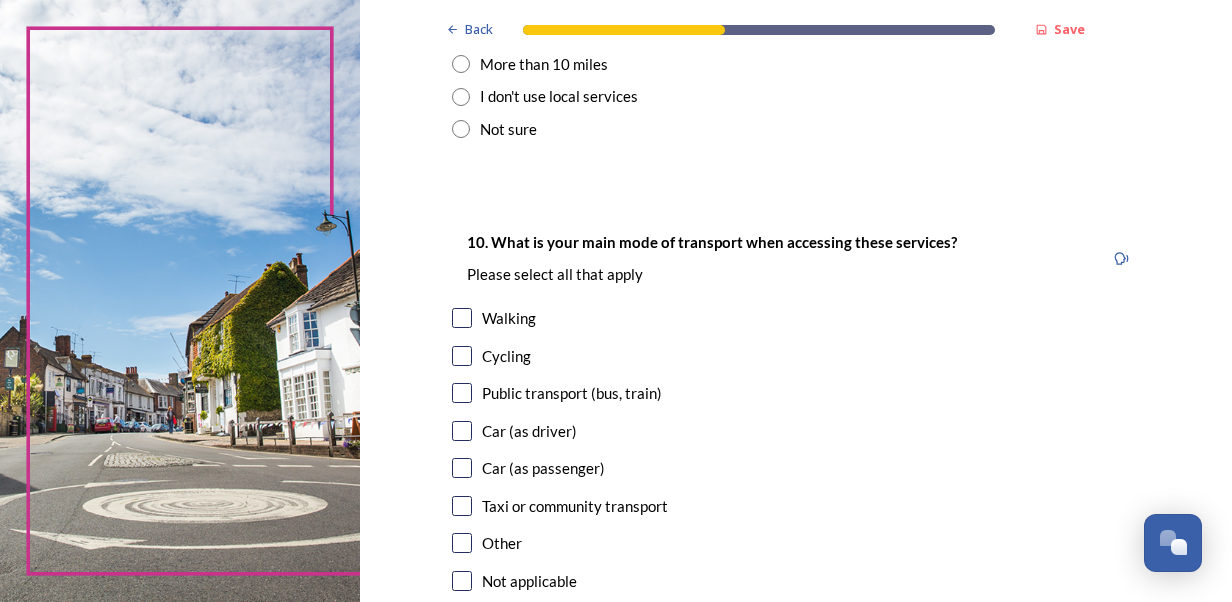 click at bounding box center (462, 318) 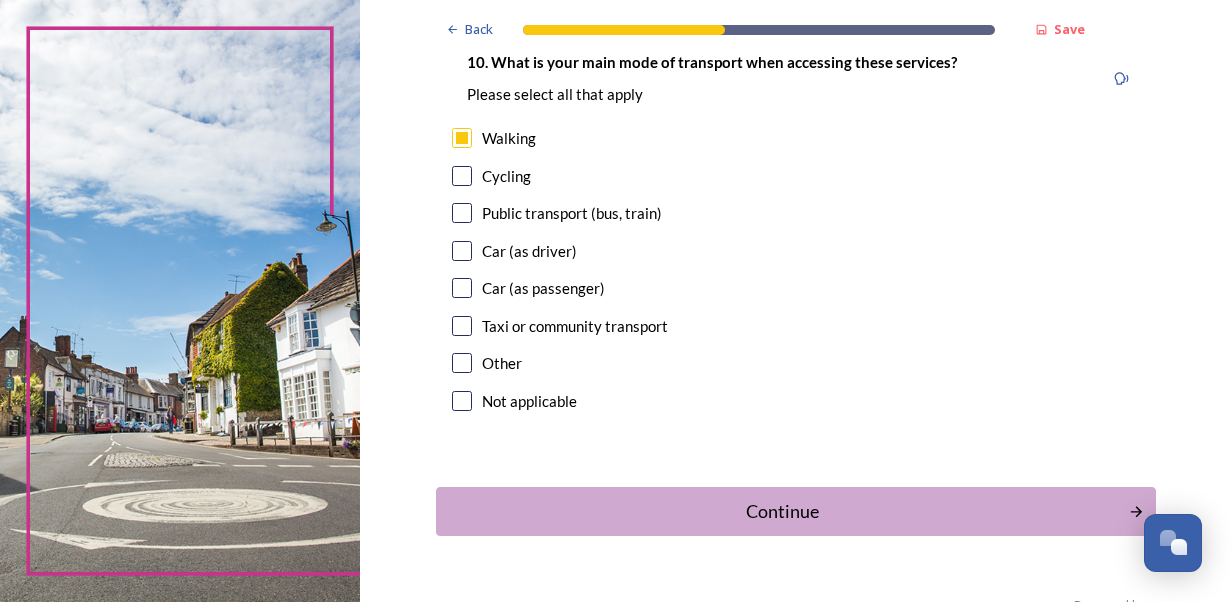 scroll, scrollTop: 1900, scrollLeft: 0, axis: vertical 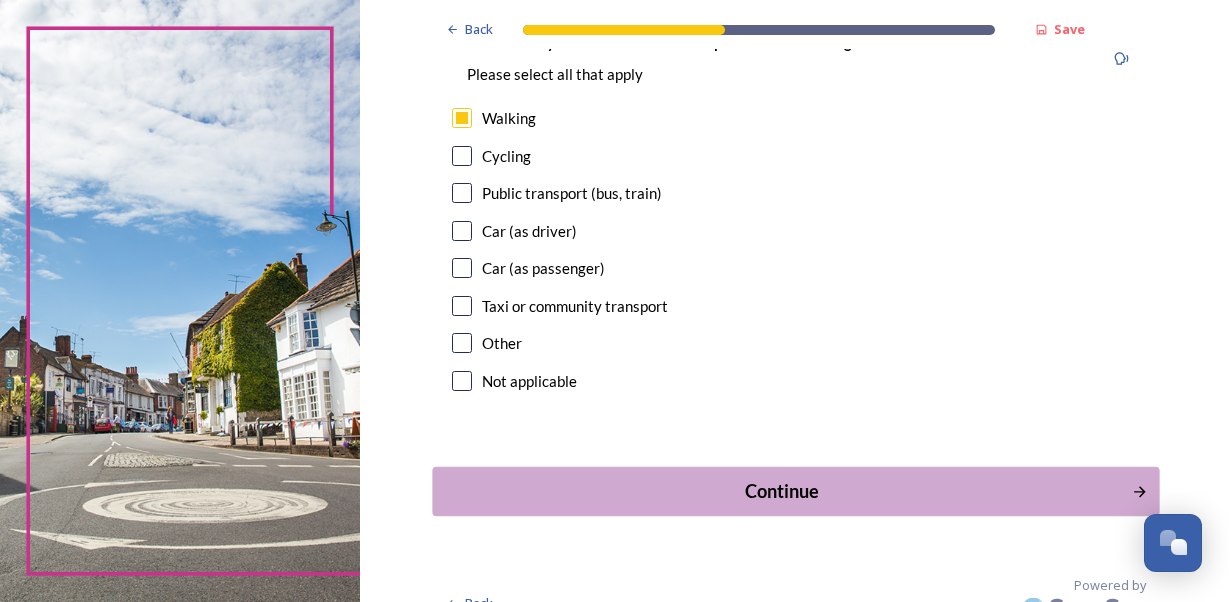 click on "Continue" at bounding box center [781, 491] 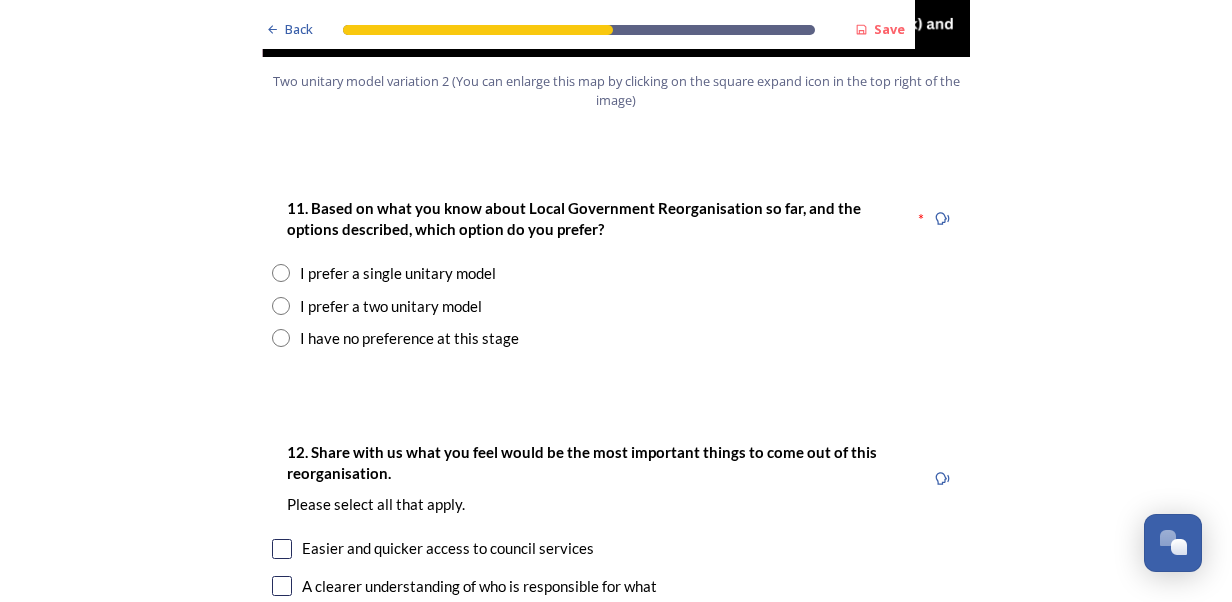 scroll, scrollTop: 2600, scrollLeft: 0, axis: vertical 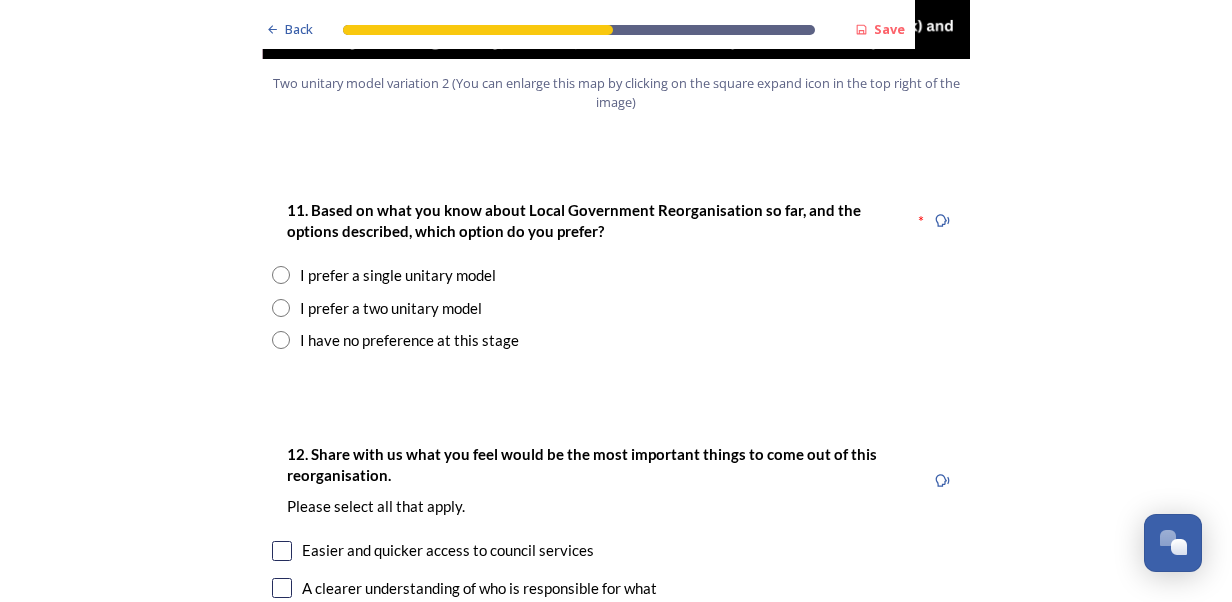 click at bounding box center [281, 275] 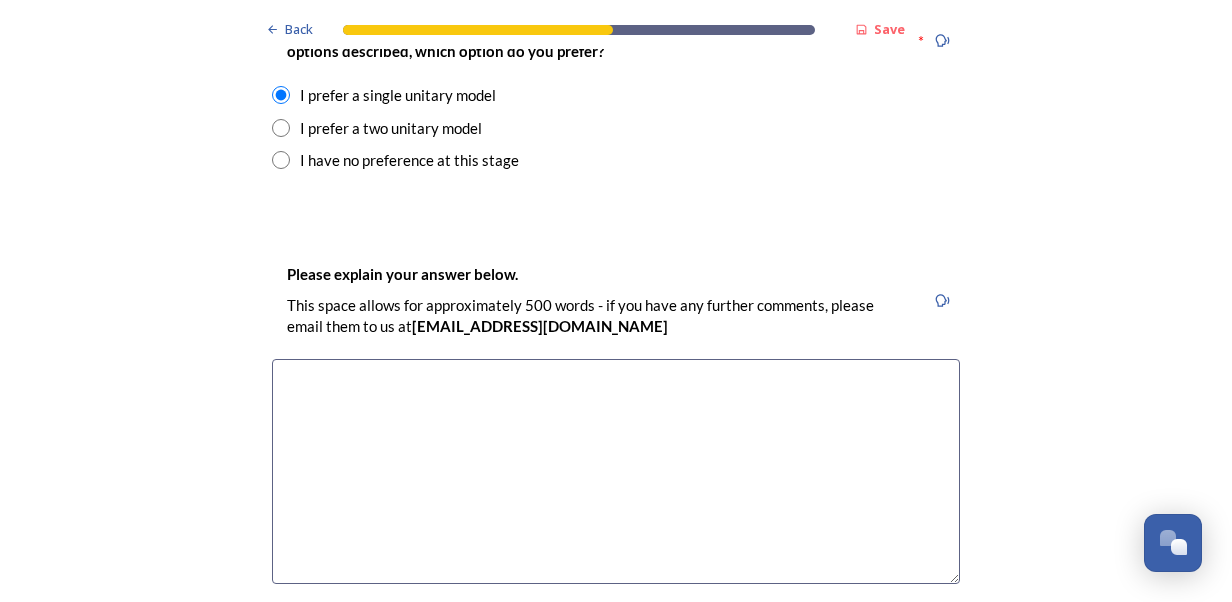 scroll, scrollTop: 2800, scrollLeft: 0, axis: vertical 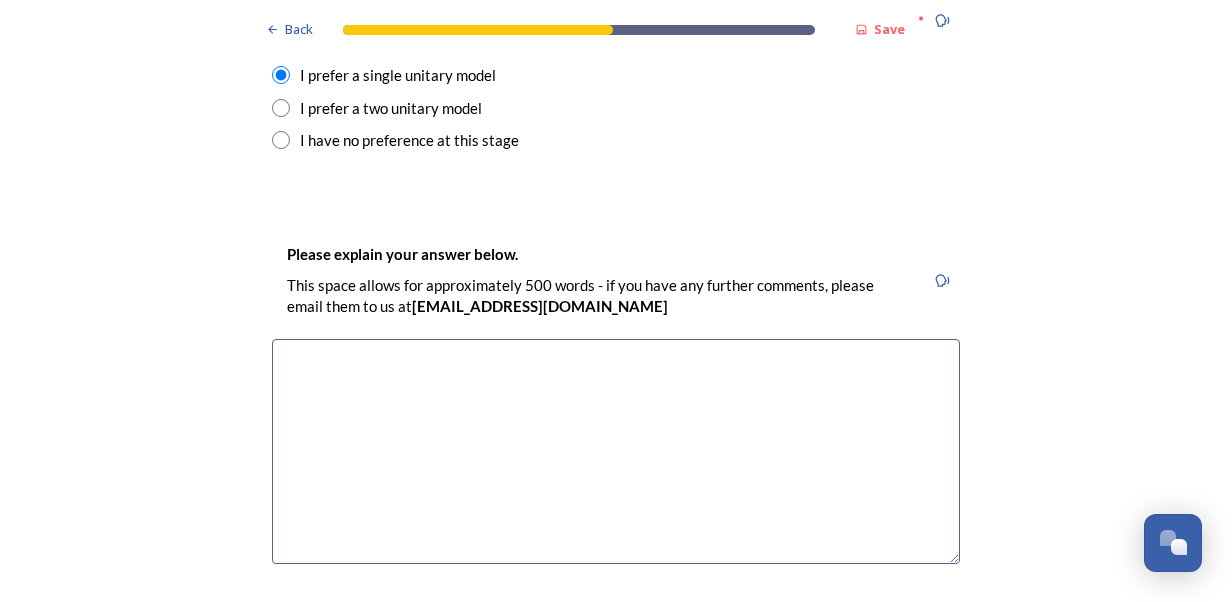 click at bounding box center [616, 451] 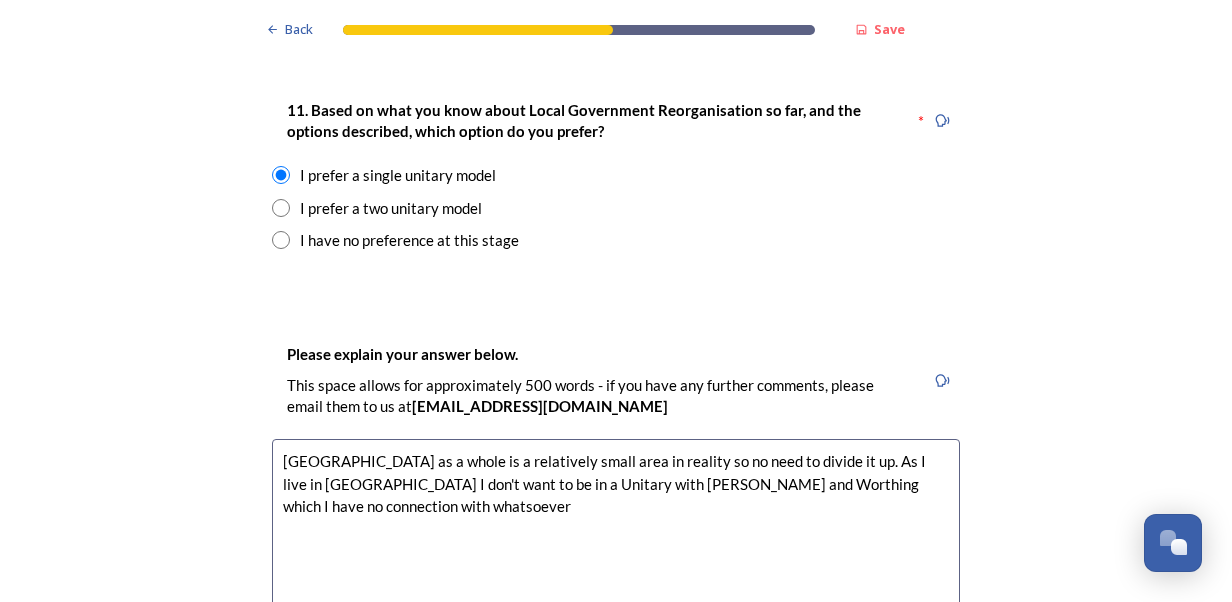 click on "[GEOGRAPHIC_DATA] as a whole is a relatively small area in reality so no need to divide it up. As I live in [GEOGRAPHIC_DATA] I don't want to be in a Unitary with [PERSON_NAME] and Worthing which I have no connection with whatsoever" at bounding box center (616, 551) 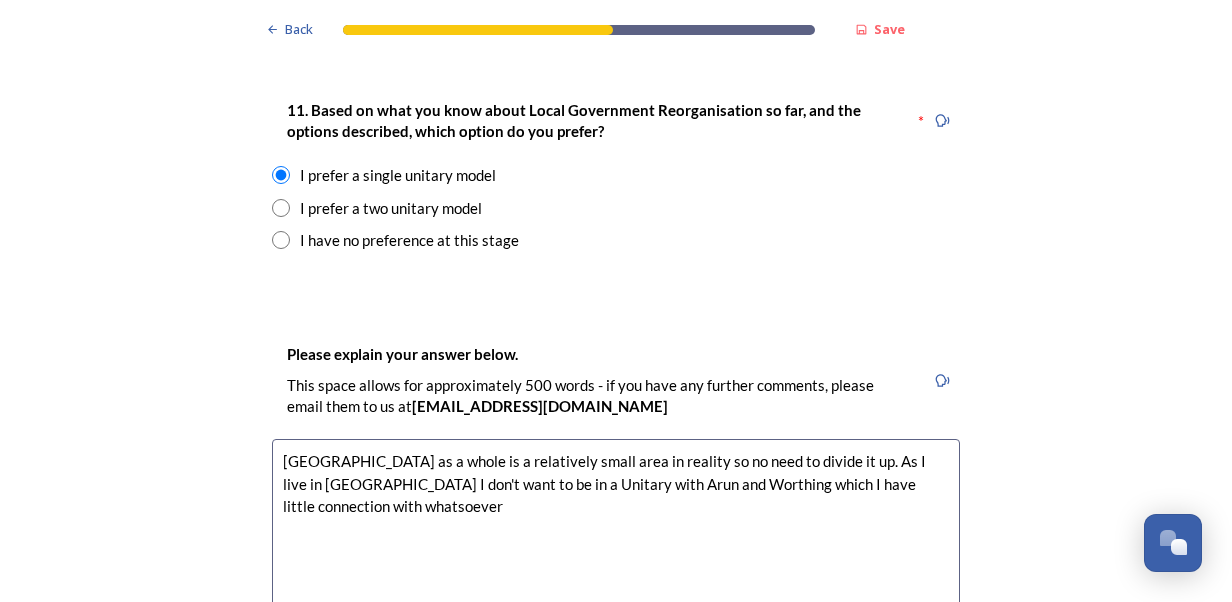 click on "[GEOGRAPHIC_DATA] as a whole is a relatively small area in reality so no need to divide it up. As I live in [GEOGRAPHIC_DATA] I don't want to be in a Unitary with Arun and Worthing which I have little connection with whatsoever" at bounding box center (616, 551) 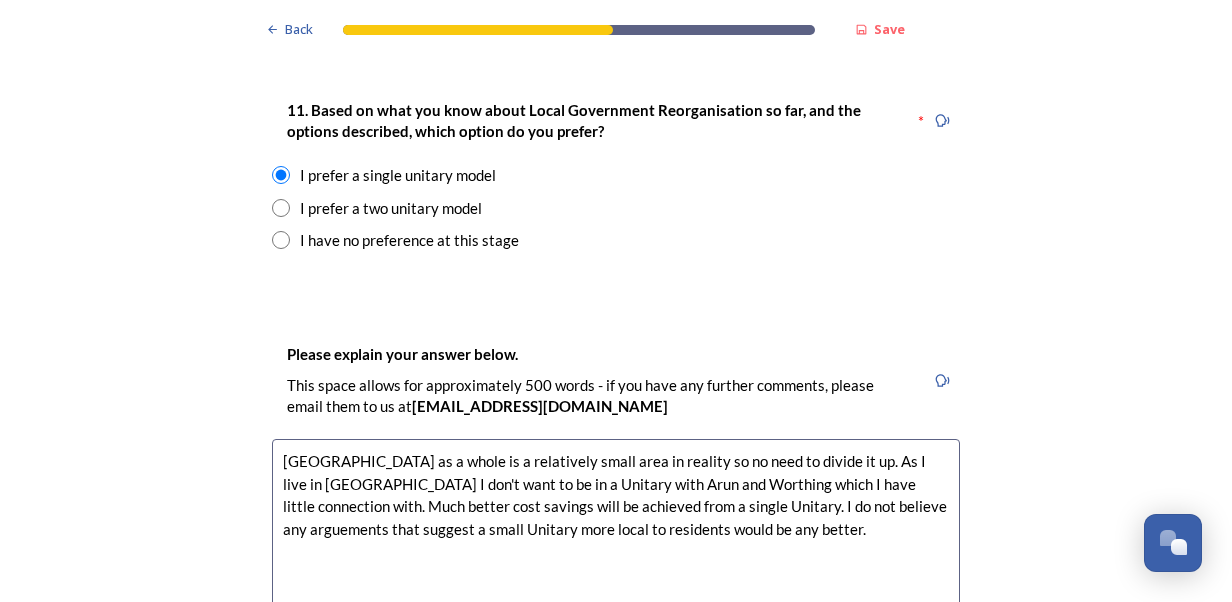 click on "[GEOGRAPHIC_DATA] as a whole is a relatively small area in reality so no need to divide it up. As I live in [GEOGRAPHIC_DATA] I don't want to be in a Unitary with Arun and Worthing which I have little connection with. Much better cost savings will be achieved from a single Unitary. I do not believe any arguements that suggest a small Unitary more local to residents would be any better." at bounding box center [616, 551] 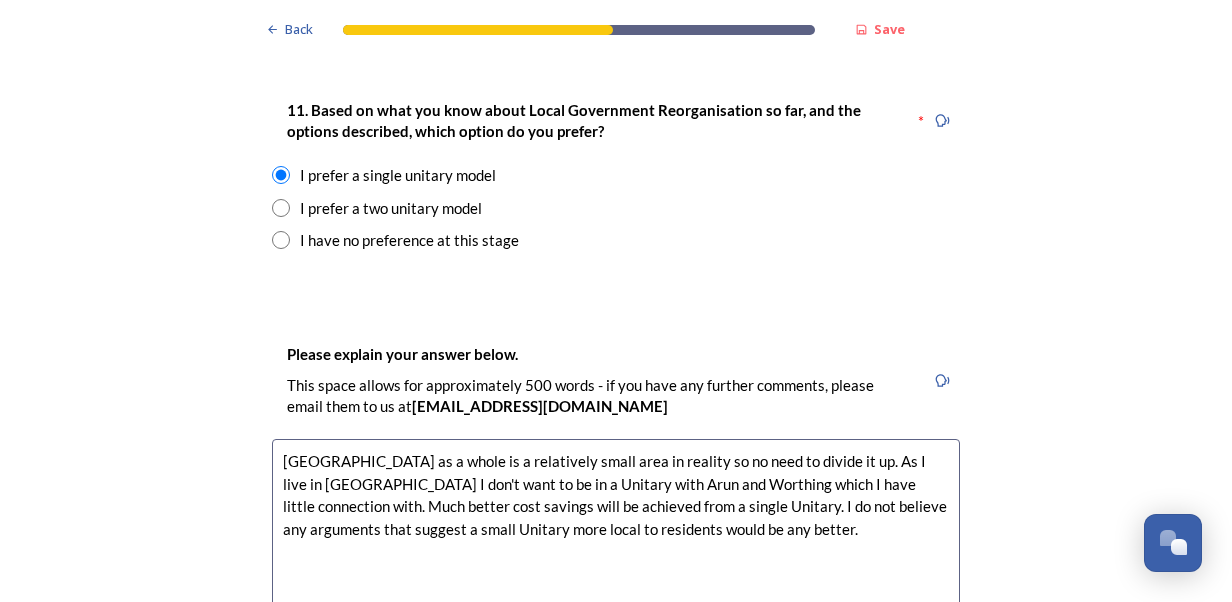 click on "[GEOGRAPHIC_DATA] as a whole is a relatively small area in reality so no need to divide it up. As I live in [GEOGRAPHIC_DATA] I don't want to be in a Unitary with Arun and Worthing which I have little connection with. Much better cost savings will be achieved from a single Unitary. I do not believe any arguments that suggest a small Unitary more local to residents would be any better." at bounding box center (616, 551) 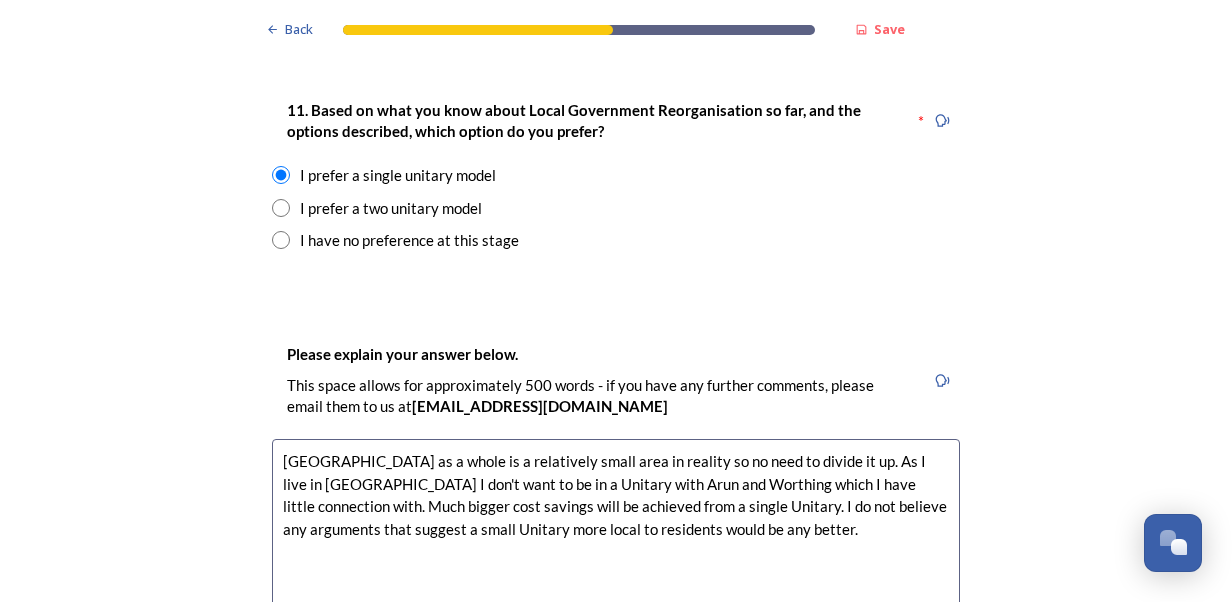 click on "[GEOGRAPHIC_DATA] as a whole is a relatively small area in reality so no need to divide it up. As I live in [GEOGRAPHIC_DATA] I don't want to be in a Unitary with Arun and Worthing which I have little connection with. Much bigger cost savings will be achieved from a single Unitary. I do not believe any arguments that suggest a small Unitary more local to residents would be any better." at bounding box center [616, 551] 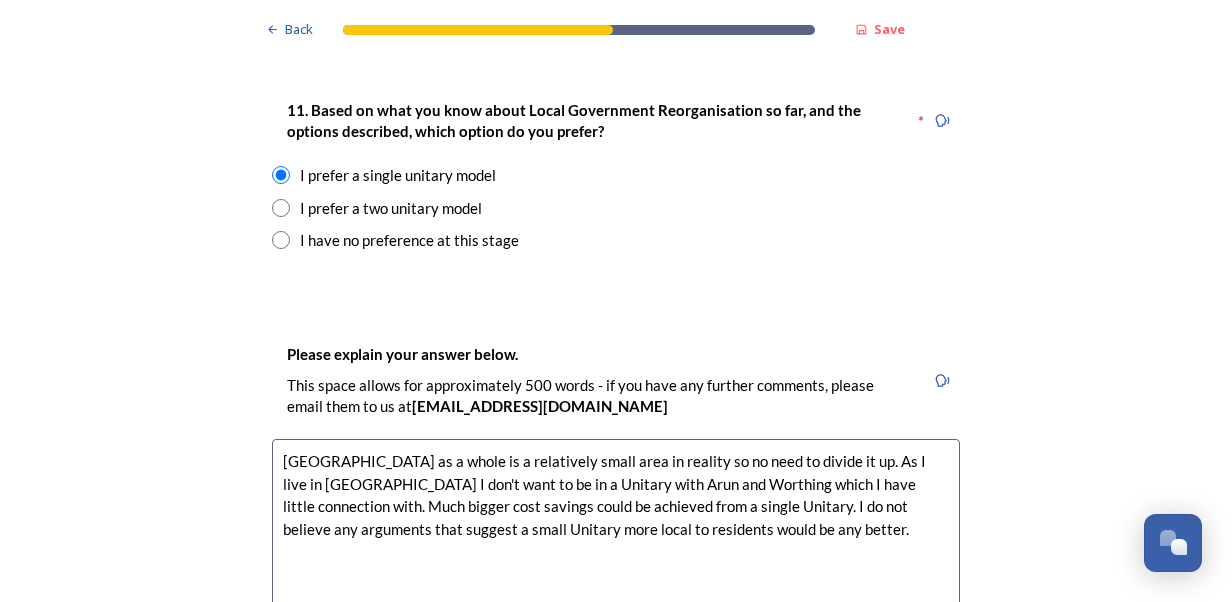 click on "[GEOGRAPHIC_DATA] as a whole is a relatively small area in reality so no need to divide it up. As I live in [GEOGRAPHIC_DATA] I don't want to be in a Unitary with Arun and Worthing which I have little connection with. Much bigger cost savings could be achieved from a single Unitary. I do not believe any arguments that suggest a small Unitary more local to residents would be any better." at bounding box center [616, 551] 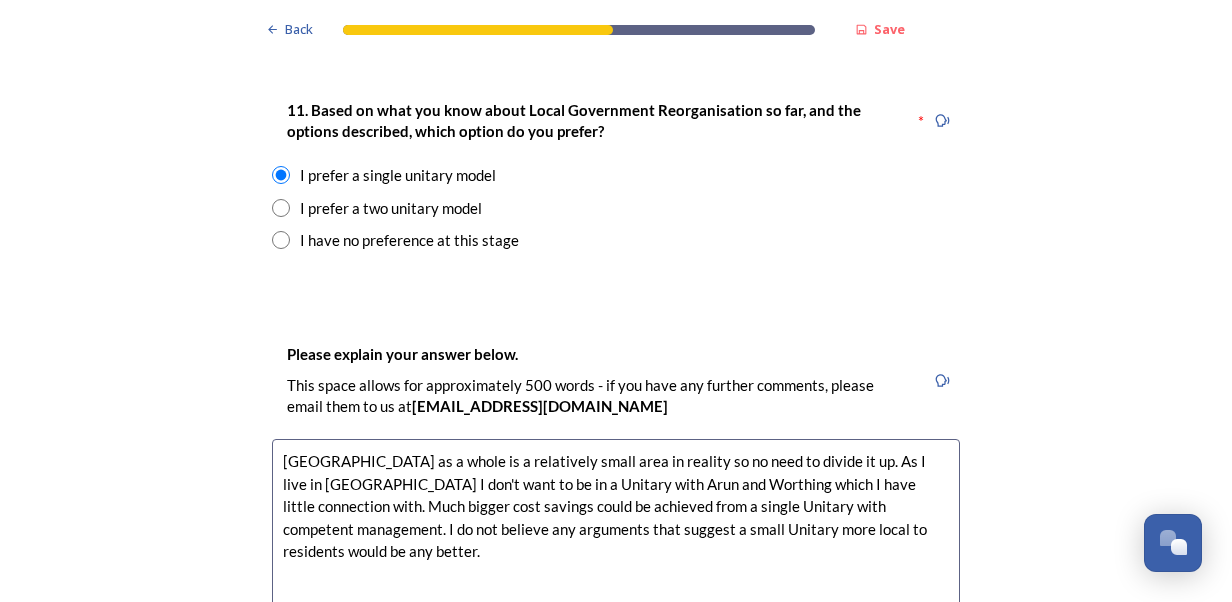 click on "[GEOGRAPHIC_DATA] as a whole is a relatively small area in reality so no need to divide it up. As I live in [GEOGRAPHIC_DATA] I don't want to be in a Unitary with Arun and Worthing which I have little connection with. Much bigger cost savings could be achieved from a single Unitary with competent management. I do not believe any arguments that suggest a small Unitary more local to residents would be any better." at bounding box center [616, 551] 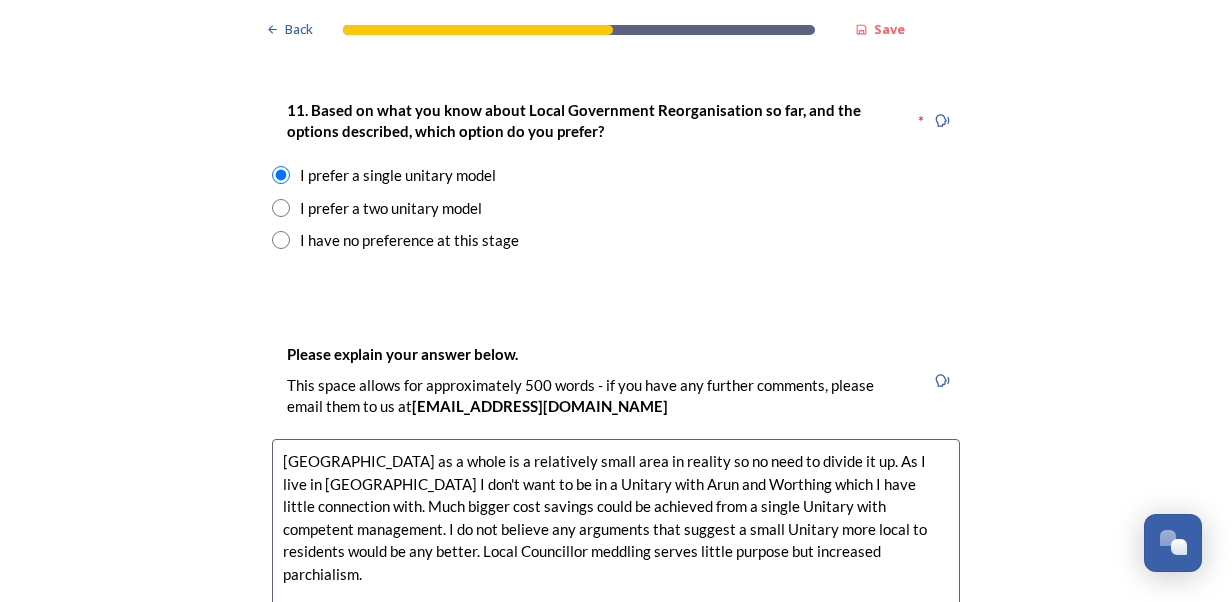 click on "[GEOGRAPHIC_DATA] as a whole is a relatively small area in reality so no need to divide it up. As I live in [GEOGRAPHIC_DATA] I don't want to be in a Unitary with Arun and Worthing which I have little connection with. Much bigger cost savings could be achieved from a single Unitary with competent management. I do not believe any arguments that suggest a small Unitary more local to residents would be any better. Local Councillor meddling serves little purpose but increased parchialism." at bounding box center [616, 551] 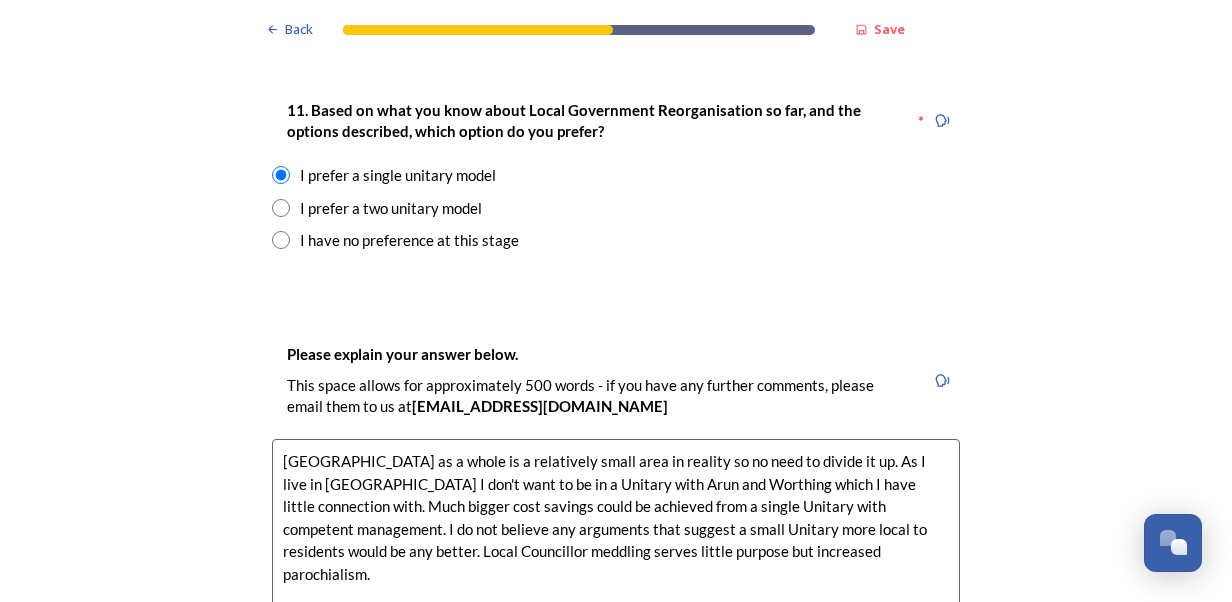 click on "[GEOGRAPHIC_DATA] as a whole is a relatively small area in reality so no need to divide it up. As I live in [GEOGRAPHIC_DATA] I don't want to be in a Unitary with Arun and Worthing which I have little connection with. Much bigger cost savings could be achieved from a single Unitary with competent management. I do not believe any arguments that suggest a small Unitary more local to residents would be any better. Local Councillor meddling serves little purpose but increased parochialism." at bounding box center (616, 551) 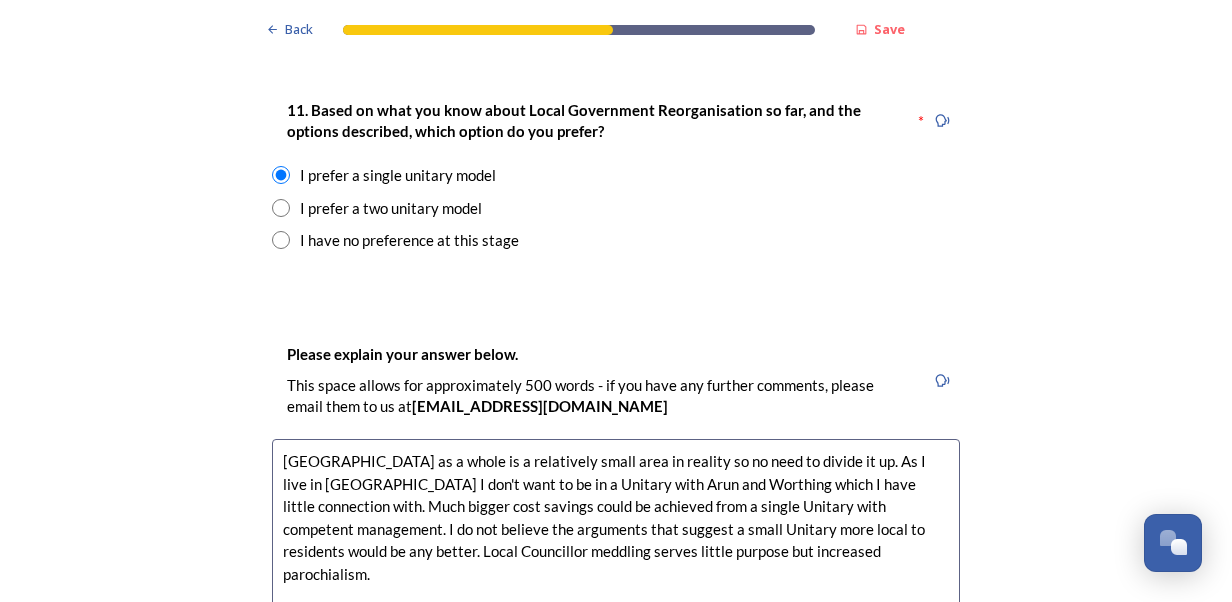 click on "[GEOGRAPHIC_DATA] as a whole is a relatively small area in reality so no need to divide it up. As I live in [GEOGRAPHIC_DATA] I don't want to be in a Unitary with Arun and Worthing which I have little connection with. Much bigger cost savings could be achieved from a single Unitary with competent management. I do not believe the arguments that suggest a small Unitary more local to residents would be any better. Local Councillor meddling serves little purpose but increased parochialism." at bounding box center [616, 551] 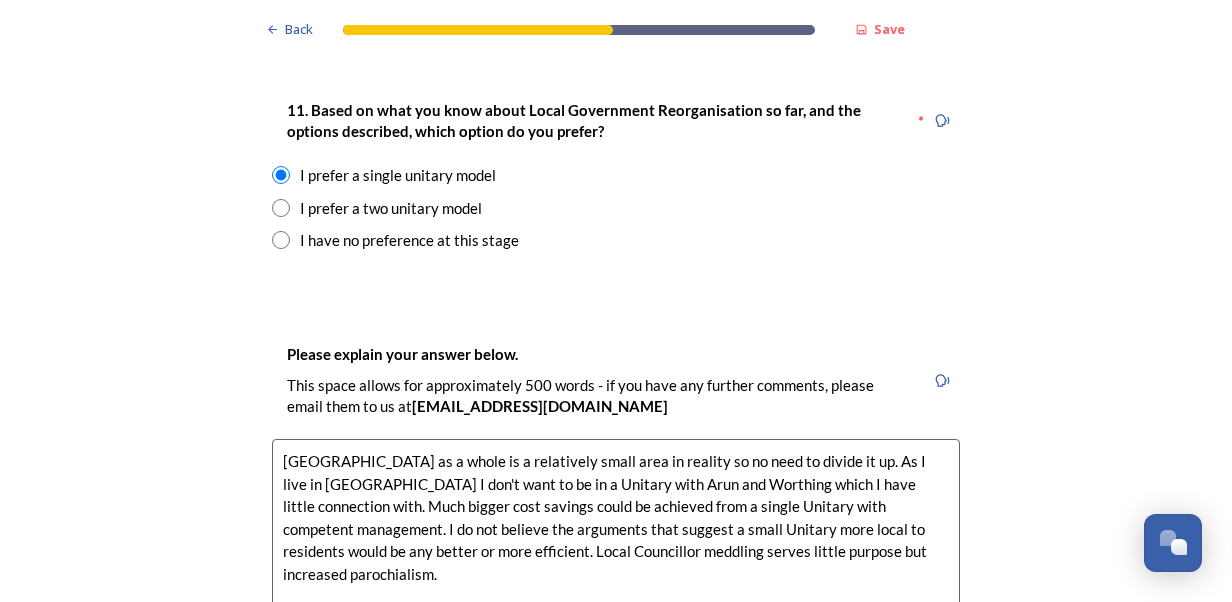 click on "[GEOGRAPHIC_DATA] as a whole is a relatively small area in reality so no need to divide it up. As I live in [GEOGRAPHIC_DATA] I don't want to be in a Unitary with Arun and Worthing which I have little connection with. Much bigger cost savings could be achieved from a single Unitary with competent management. I do not believe the arguments that suggest a small Unitary more local to residents would be any better or more efficient. Local Councillor meddling serves little purpose but increased parochialism." at bounding box center (616, 551) 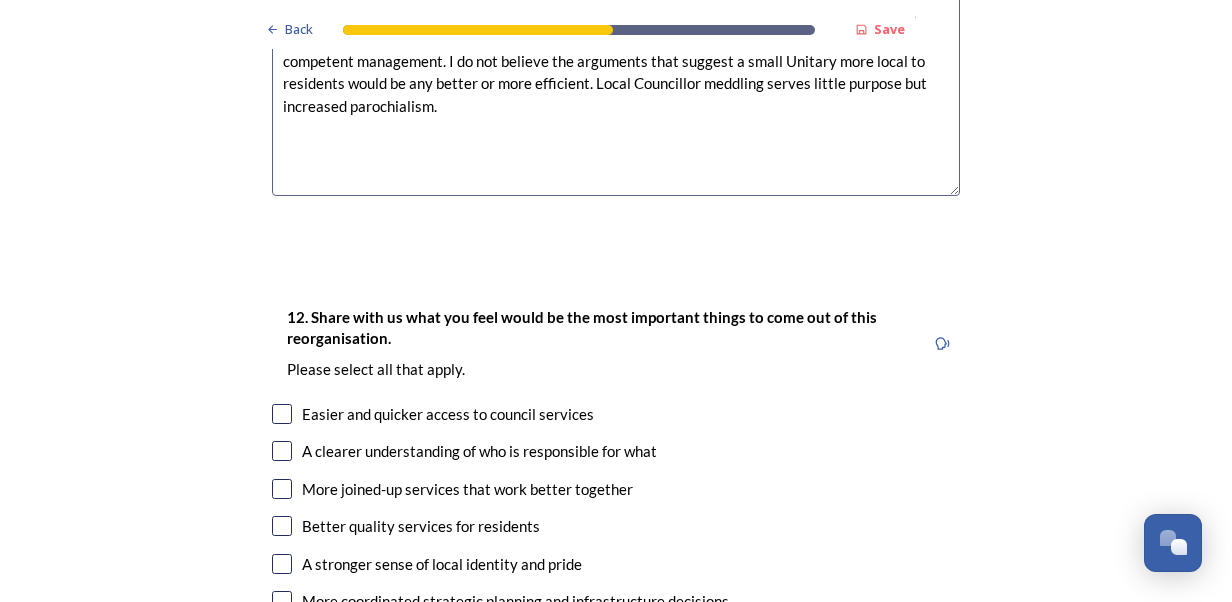 scroll, scrollTop: 3200, scrollLeft: 0, axis: vertical 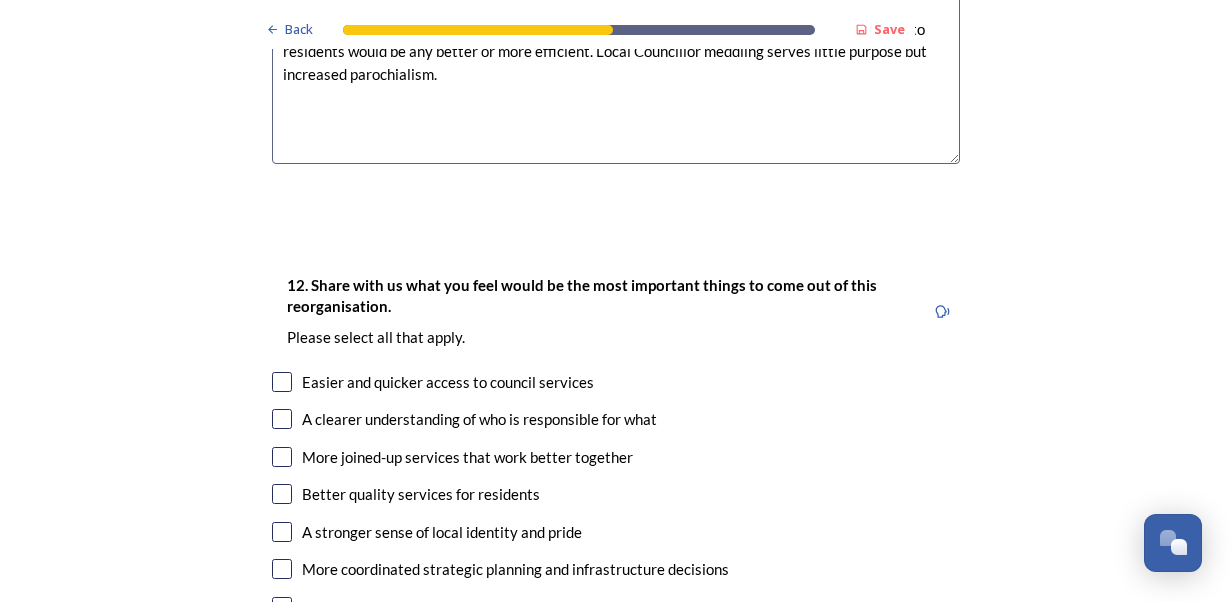 type on "[GEOGRAPHIC_DATA] as a whole is a relatively small area in reality so no need to divide it up. As I live in [GEOGRAPHIC_DATA] I don't want to be in a Unitary with Arun and Worthing which I have little connection with. Much bigger cost savings could be achieved from a single Unitary with competent management. I do not believe the arguments that suggest a small Unitary more local to residents would be any better or more efficient. Local Councillor meddling serves little purpose but increased parochialism." 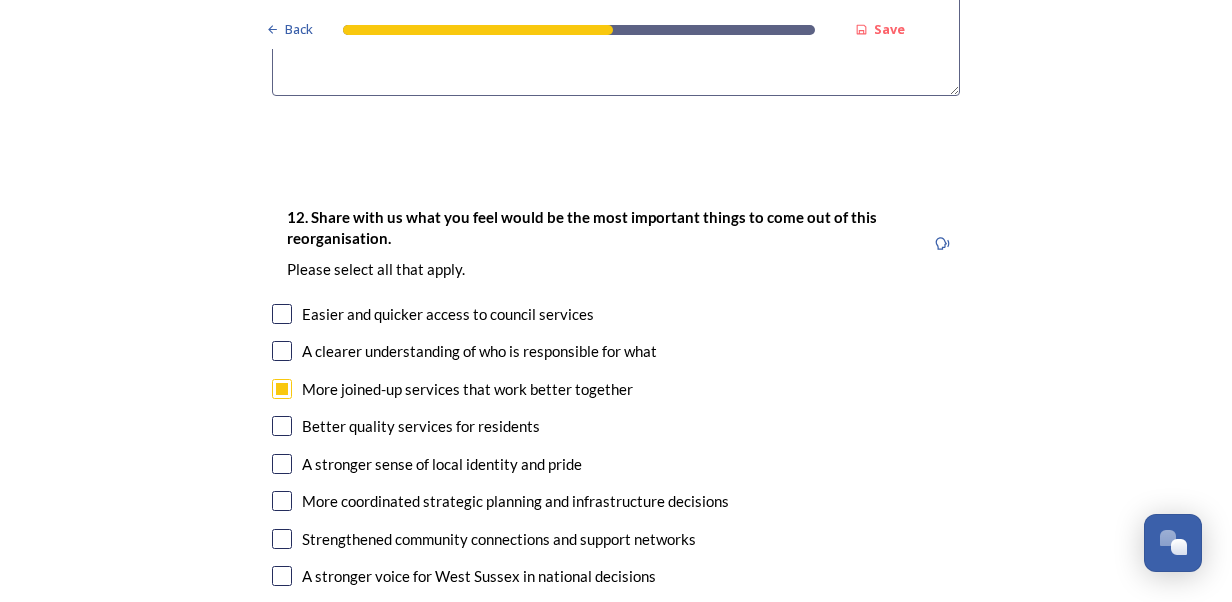 scroll, scrollTop: 3300, scrollLeft: 0, axis: vertical 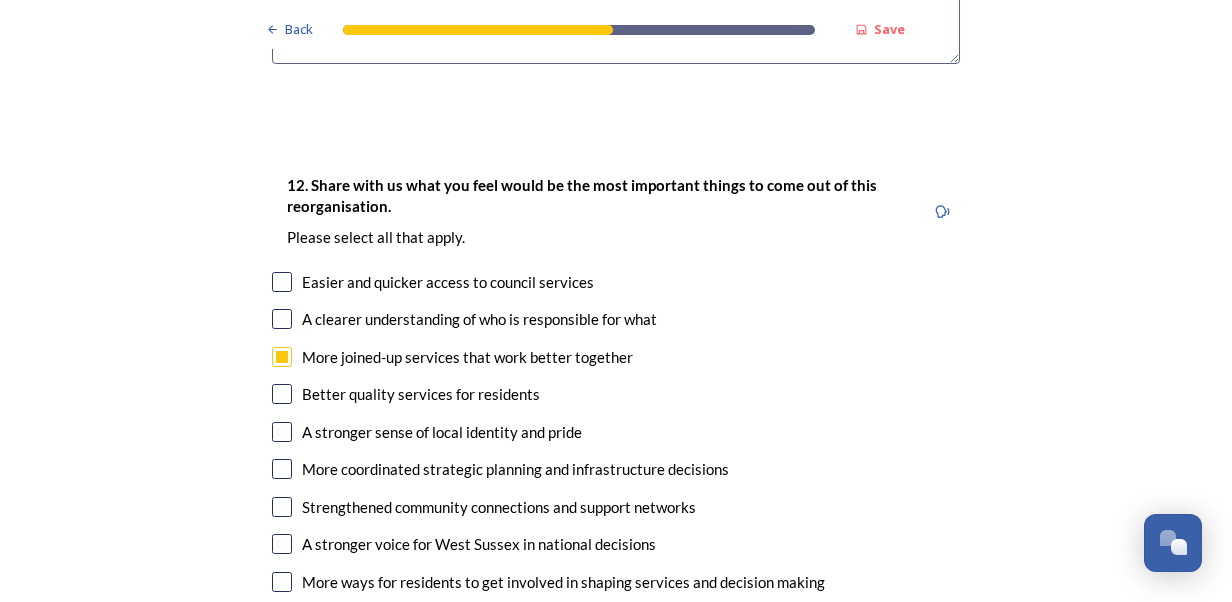 click at bounding box center (282, 394) 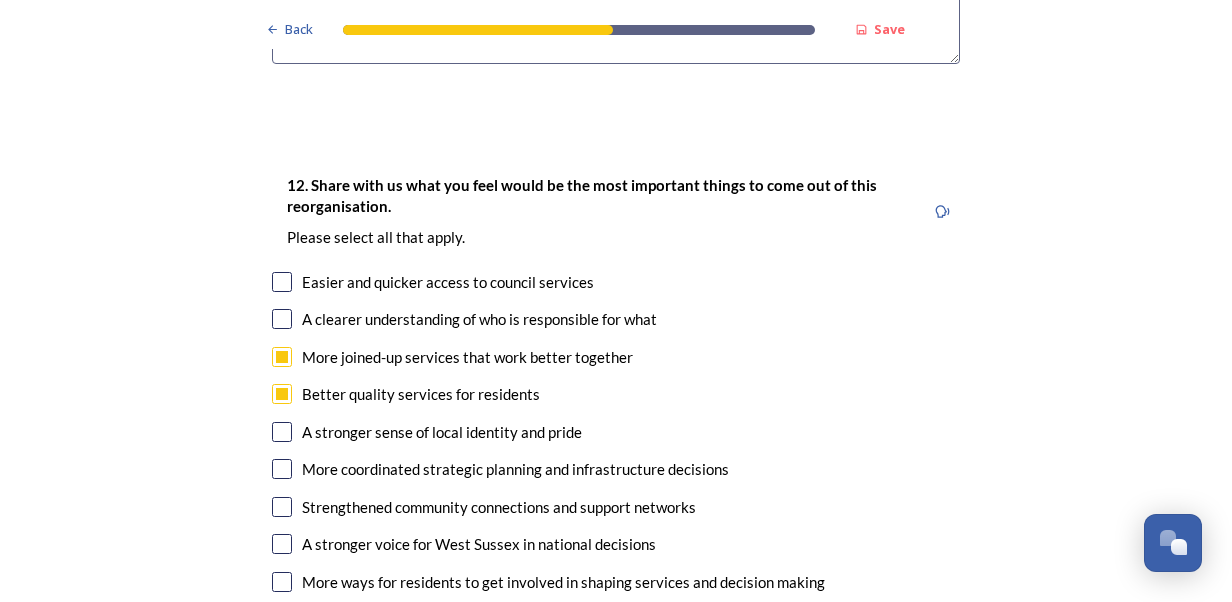 click at bounding box center [282, 469] 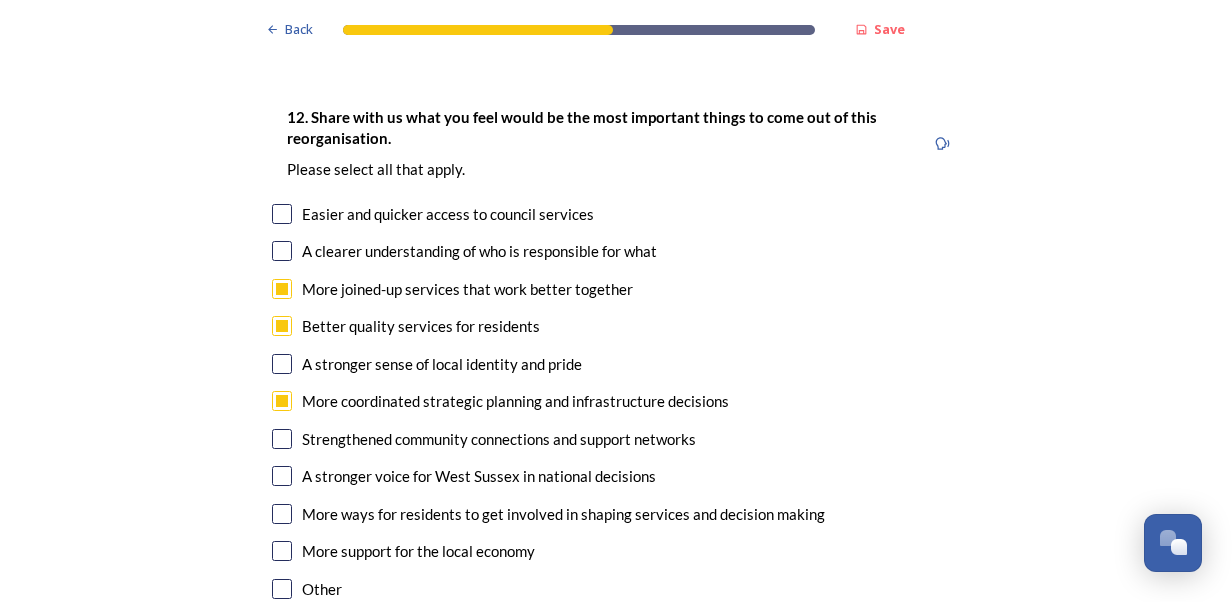 scroll, scrollTop: 3400, scrollLeft: 0, axis: vertical 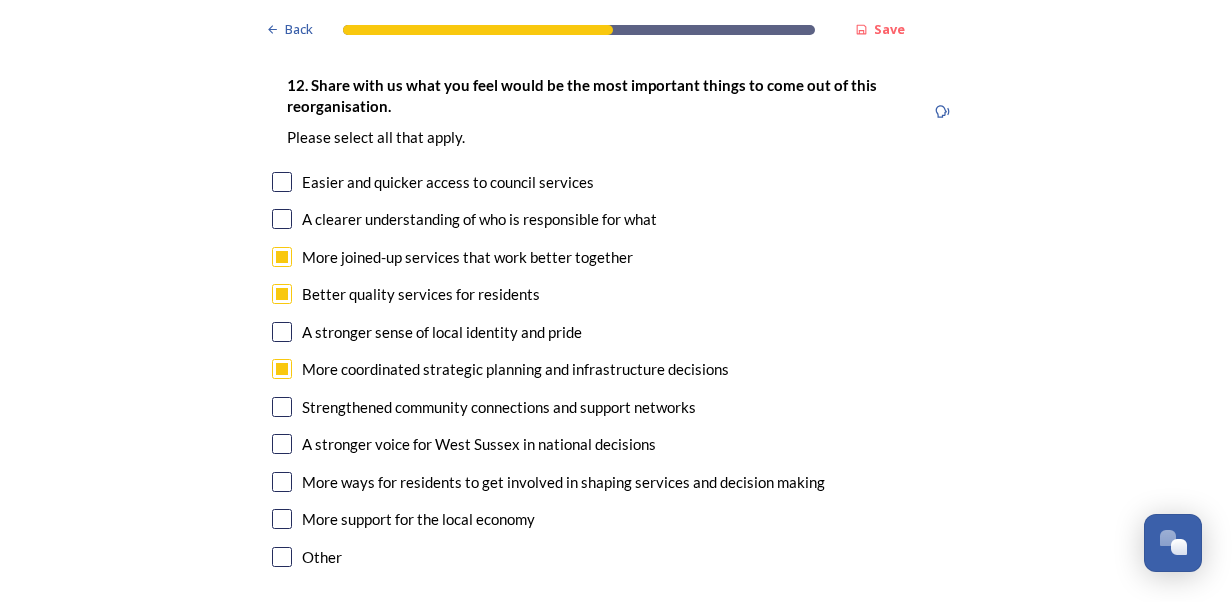 click at bounding box center (282, 557) 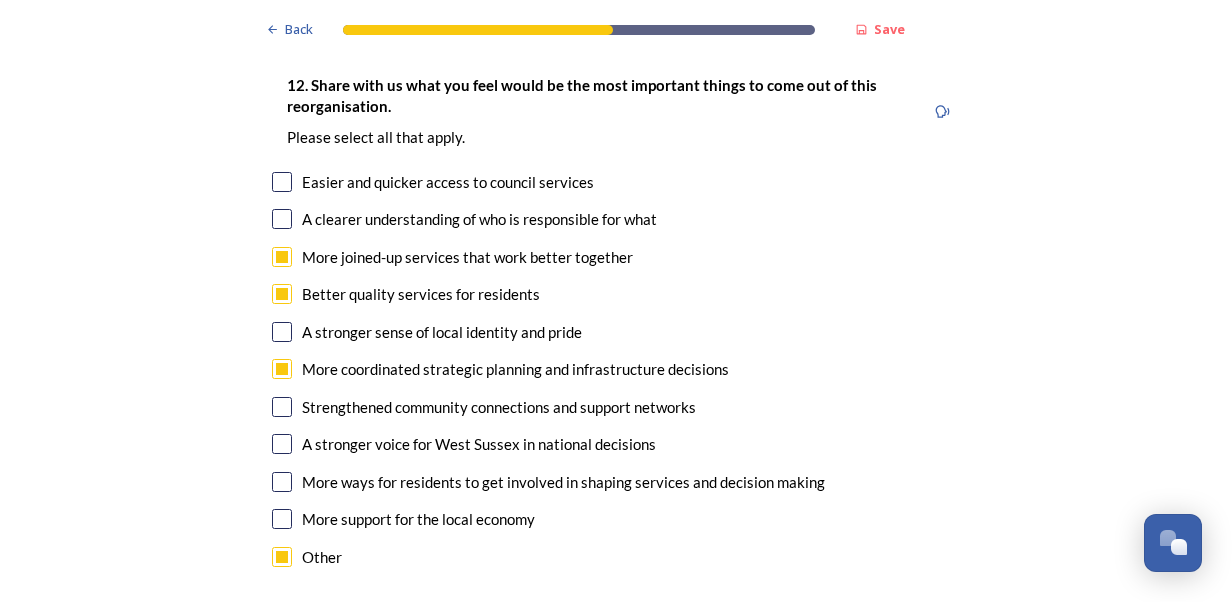 click at bounding box center [282, 294] 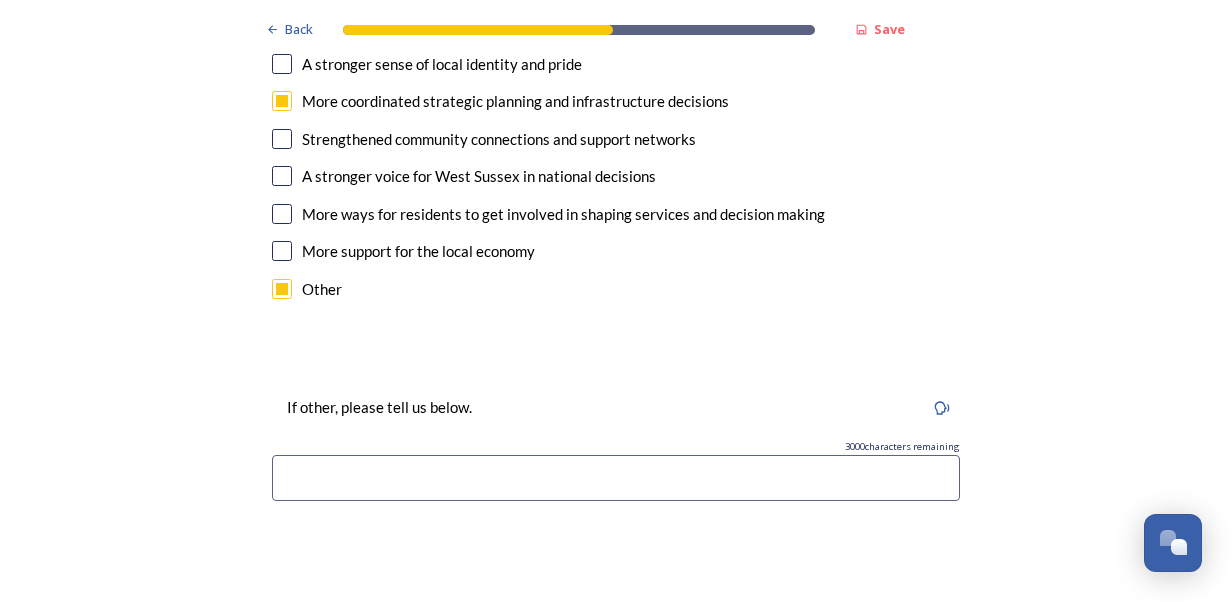 scroll, scrollTop: 3700, scrollLeft: 0, axis: vertical 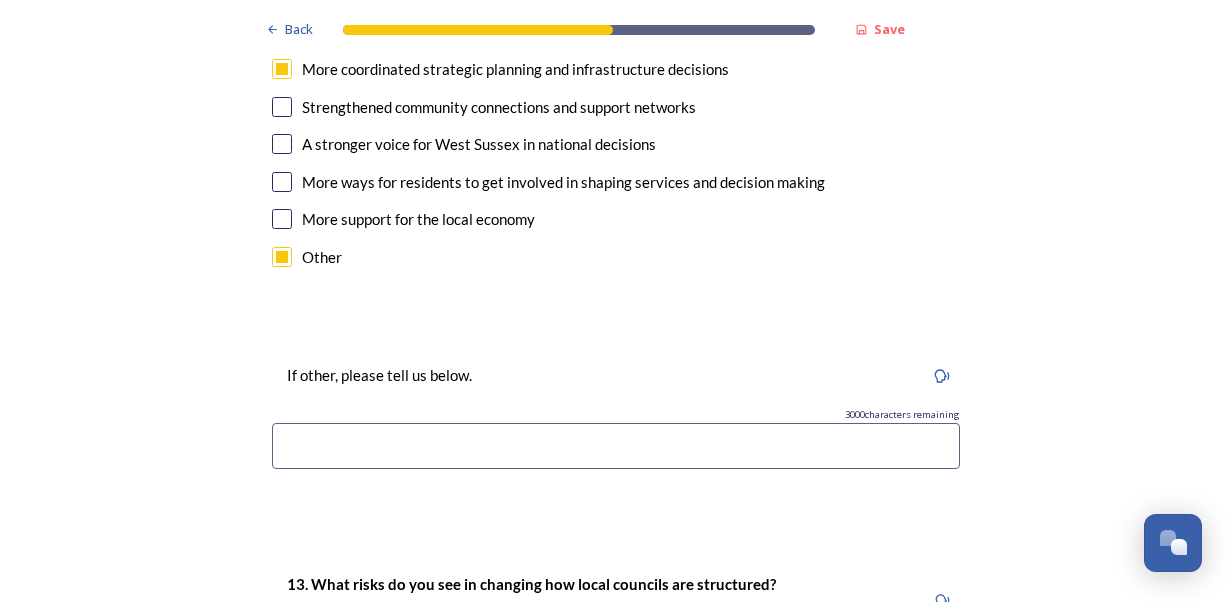 click at bounding box center (616, 446) 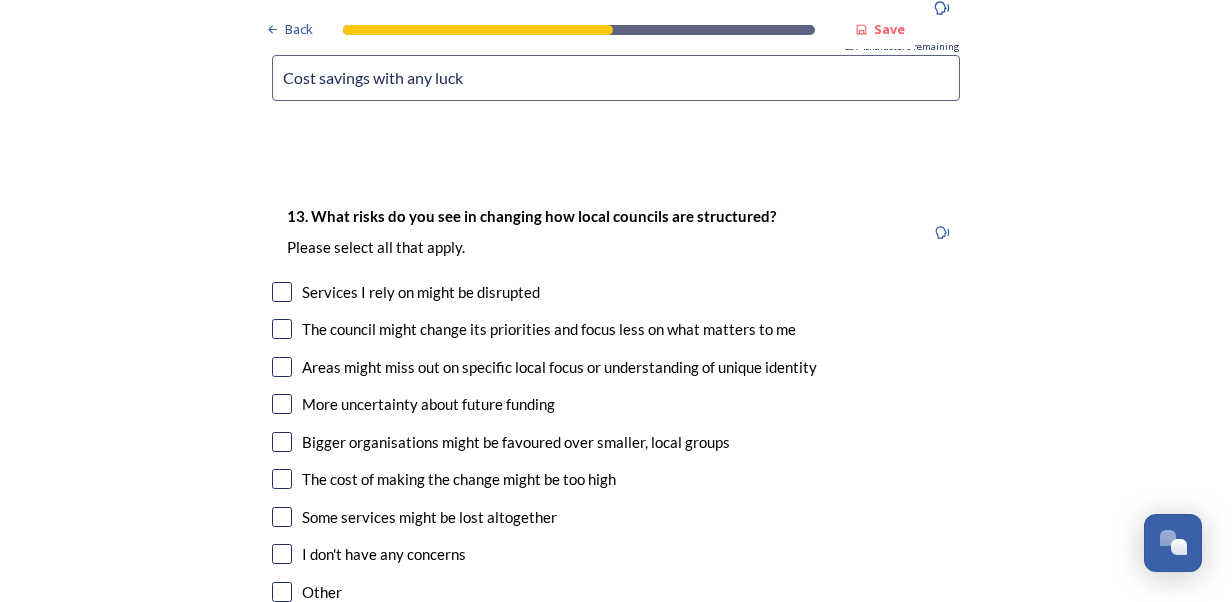 scroll, scrollTop: 4100, scrollLeft: 0, axis: vertical 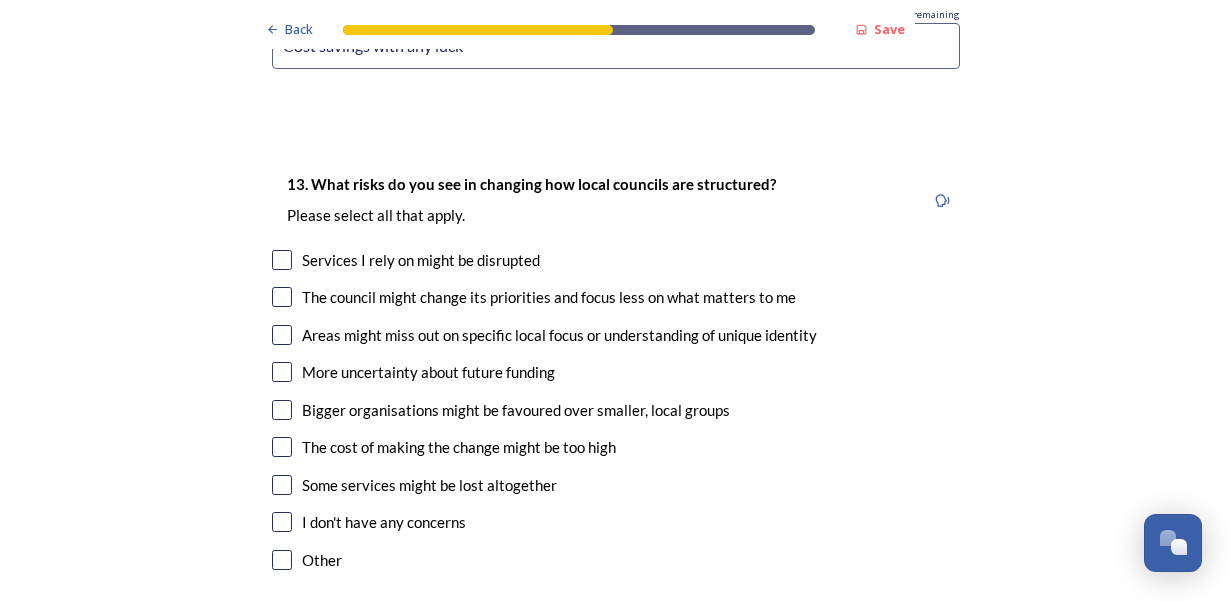 type on "Cost savings with any luck" 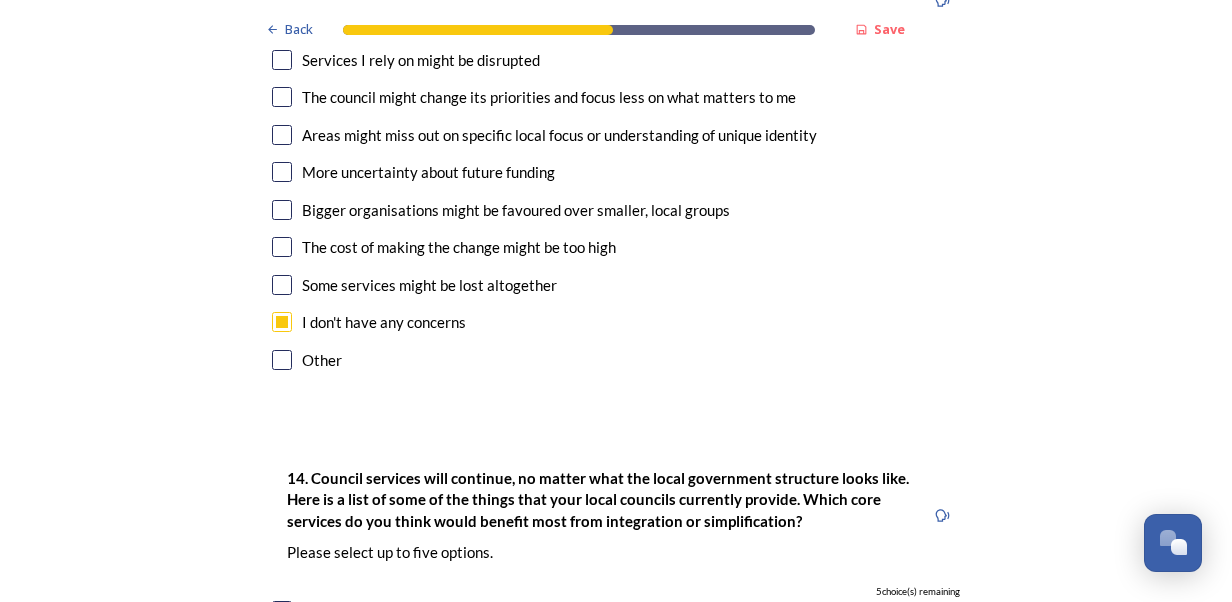 scroll, scrollTop: 4400, scrollLeft: 0, axis: vertical 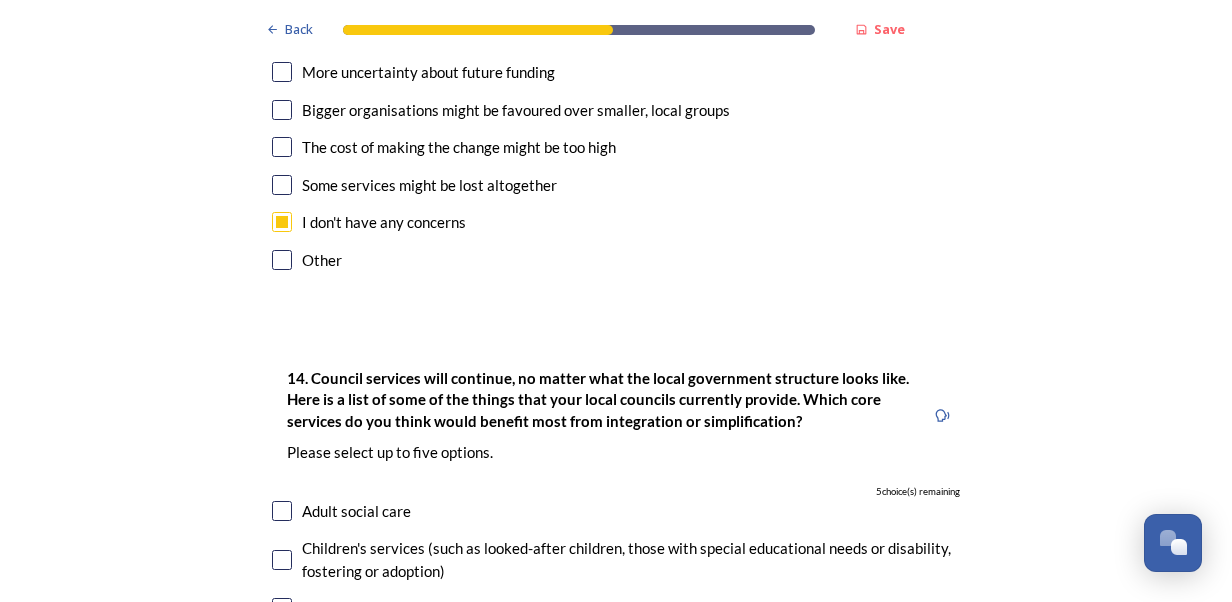 click on "Back Save Prioritising future services As explained on our  Shaping [GEOGRAPHIC_DATA] hub , Local Government Reorganisation for [GEOGRAPHIC_DATA] means that the county, district and borough councils will be replaced with one, or more than one, single-tier council (referred to as a unitary council) to deliver all your services.  Options currently being explored within [GEOGRAPHIC_DATA] are detailed on our  hub , but map visuals can be found below. A single county unitary , bringing the County Council and all seven District and Borough Councils services together to form a new unitary council for [GEOGRAPHIC_DATA]. Single unitary model (You can enlarge this map by clicking on the square expand icon in the top right of the image) Two unitary option, variation 1  -   one unitary combining Arun, [GEOGRAPHIC_DATA] and Worthing footprints and one unitary combining Adur, [GEOGRAPHIC_DATA], [GEOGRAPHIC_DATA], and Mid-Sussex footprints. Two unitary model variation 1 (You can enlarge this map by clicking on the square expand icon in the top right of the image) * Other 5" at bounding box center (616, -958) 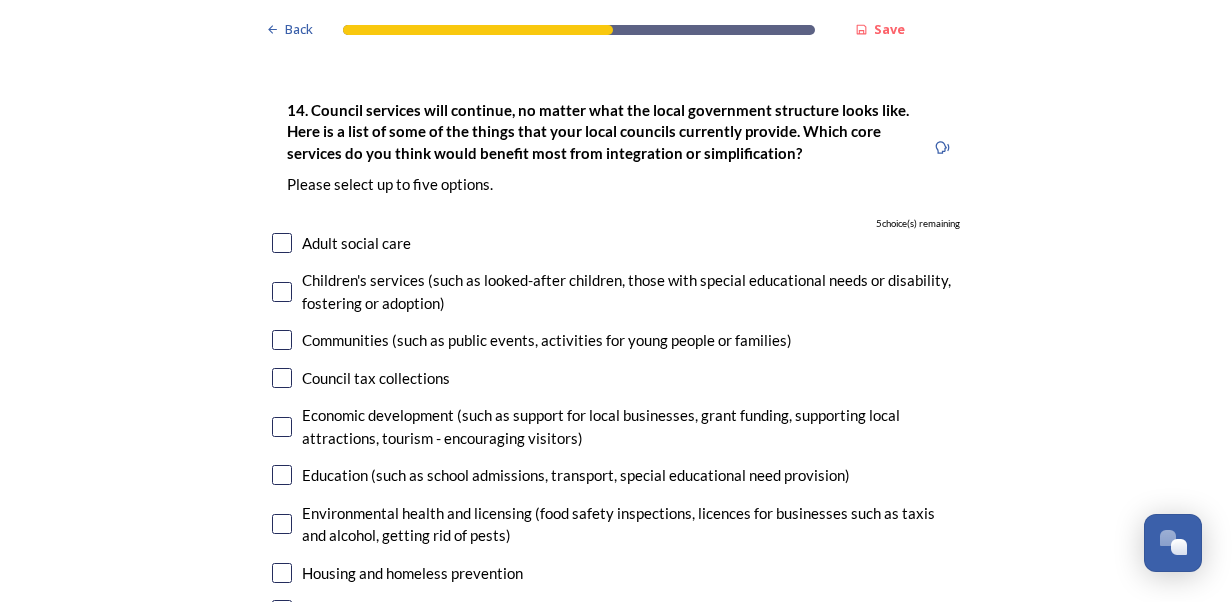 scroll, scrollTop: 4700, scrollLeft: 0, axis: vertical 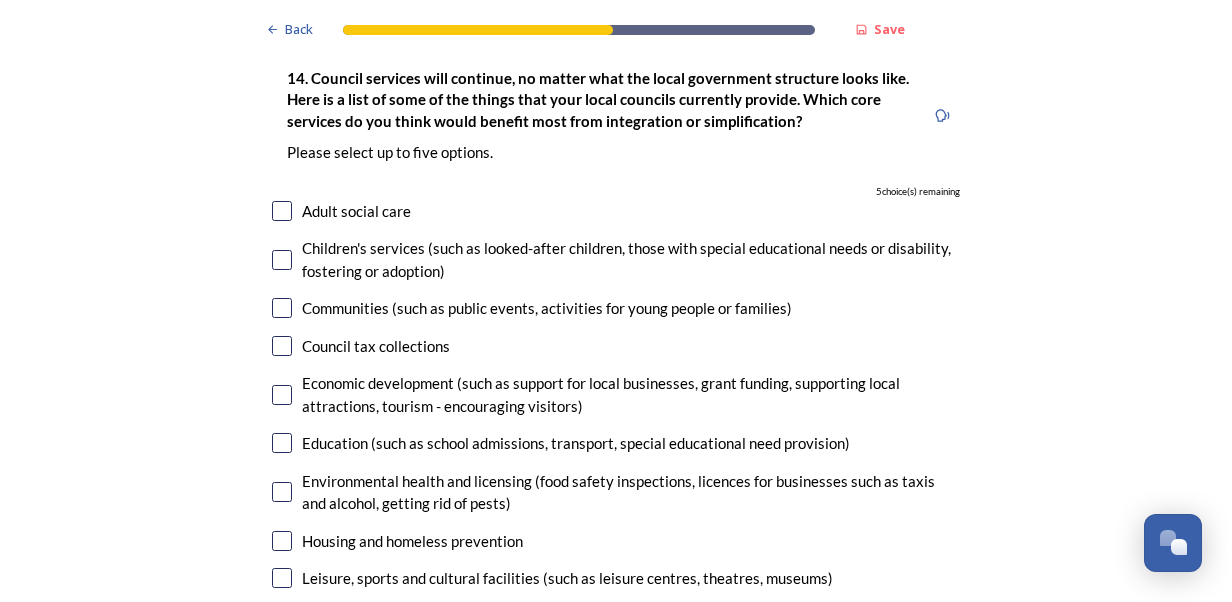 click at bounding box center (282, 346) 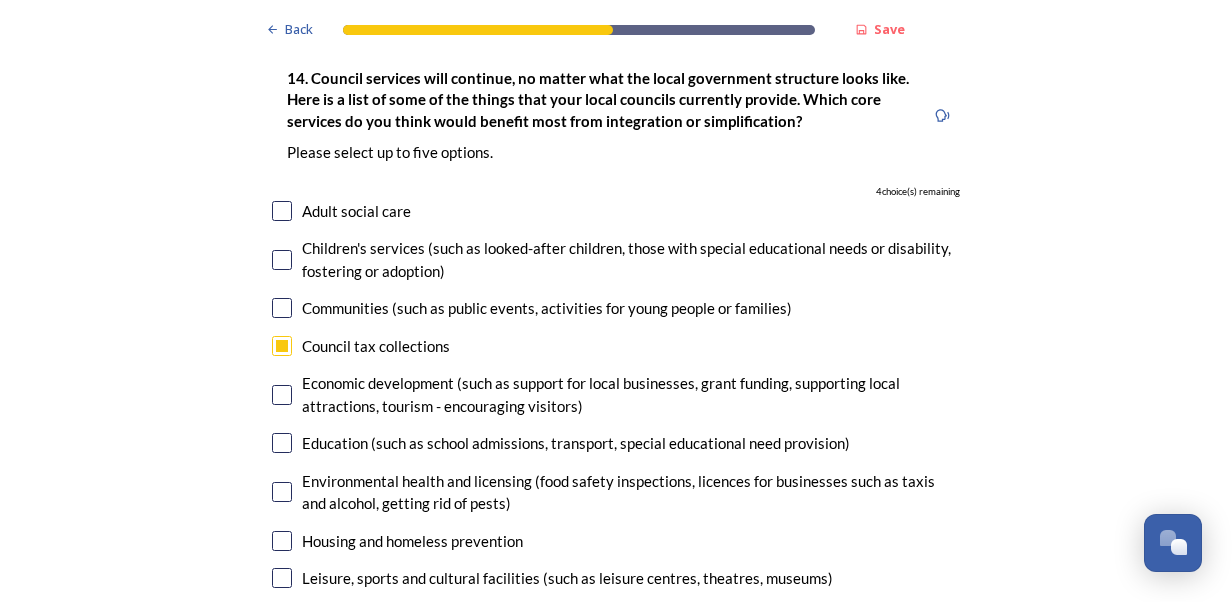 click at bounding box center [282, 492] 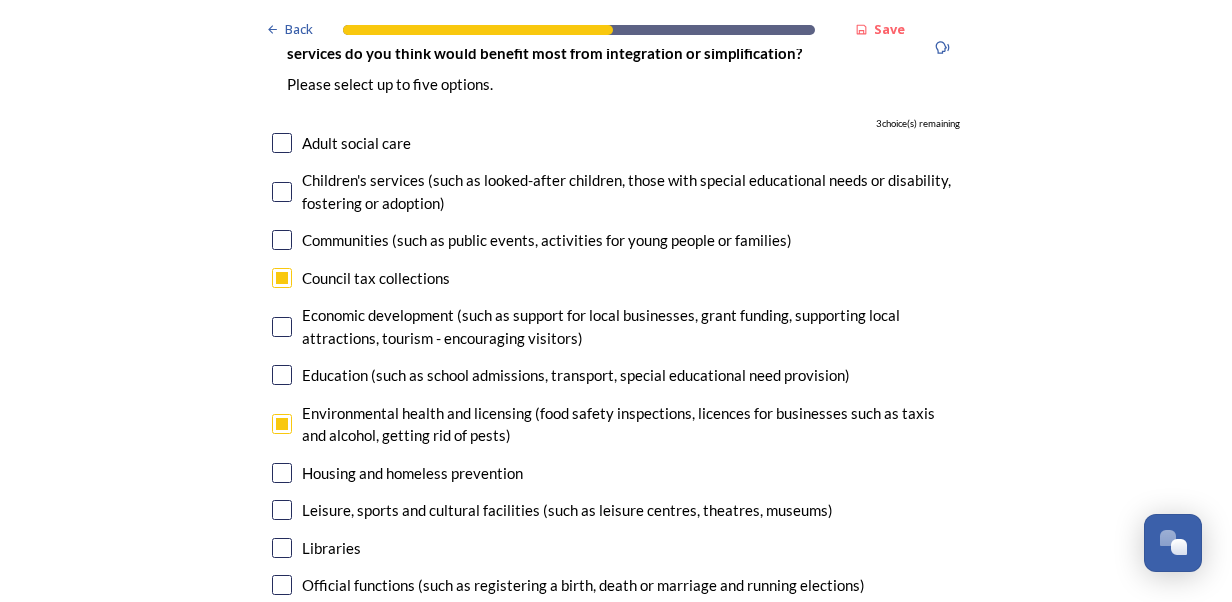scroll, scrollTop: 4800, scrollLeft: 0, axis: vertical 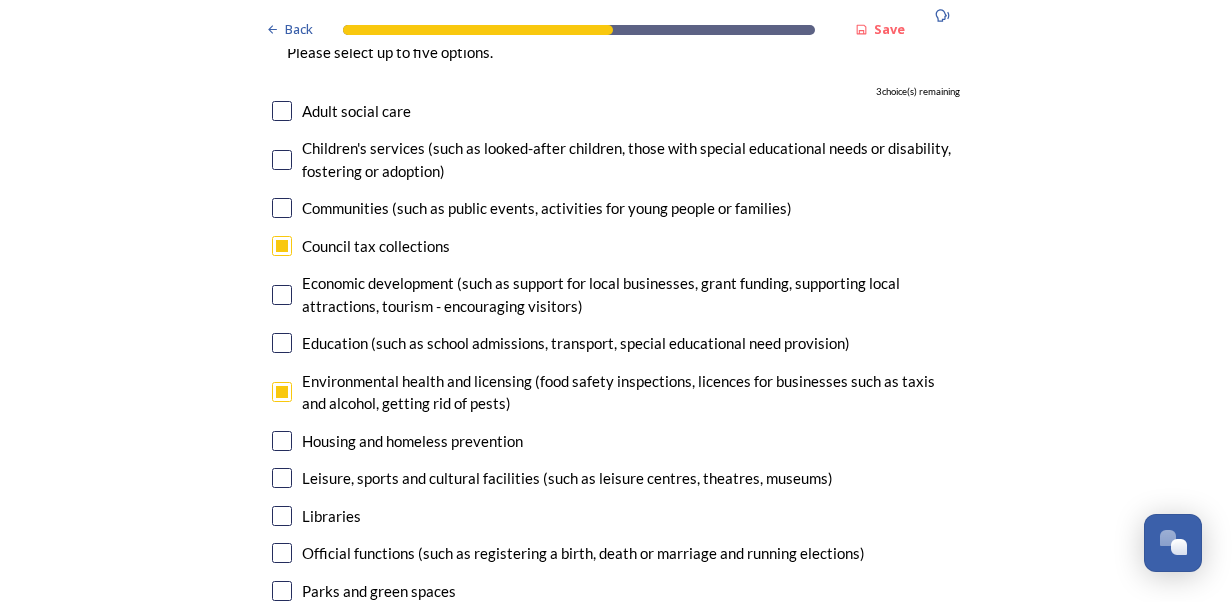 click at bounding box center [282, 441] 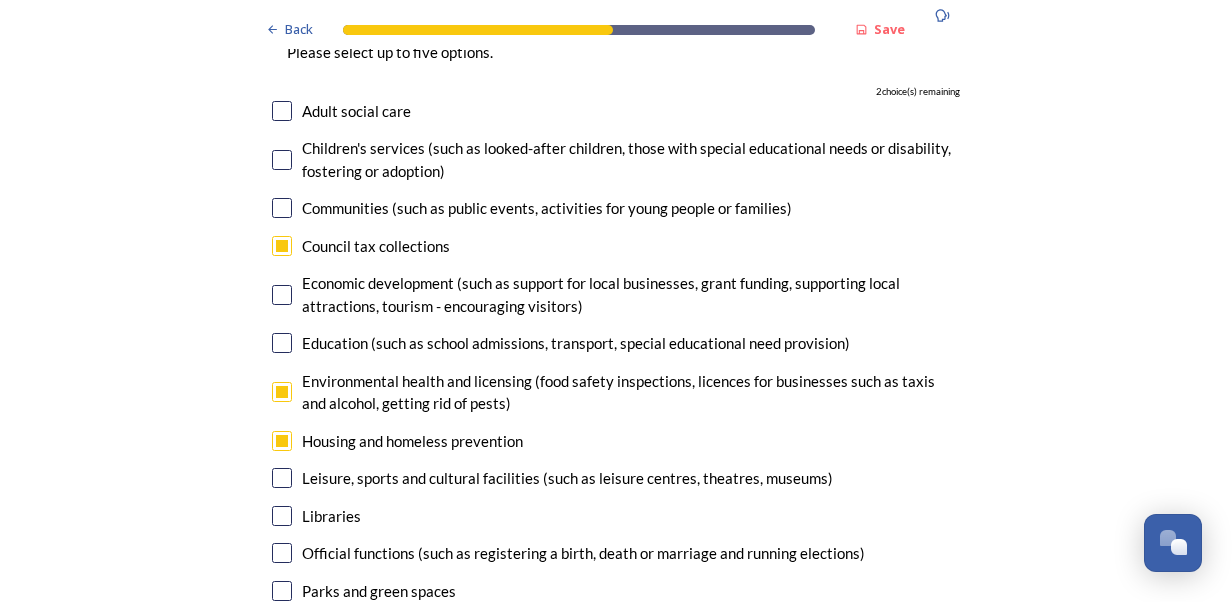 scroll, scrollTop: 4900, scrollLeft: 0, axis: vertical 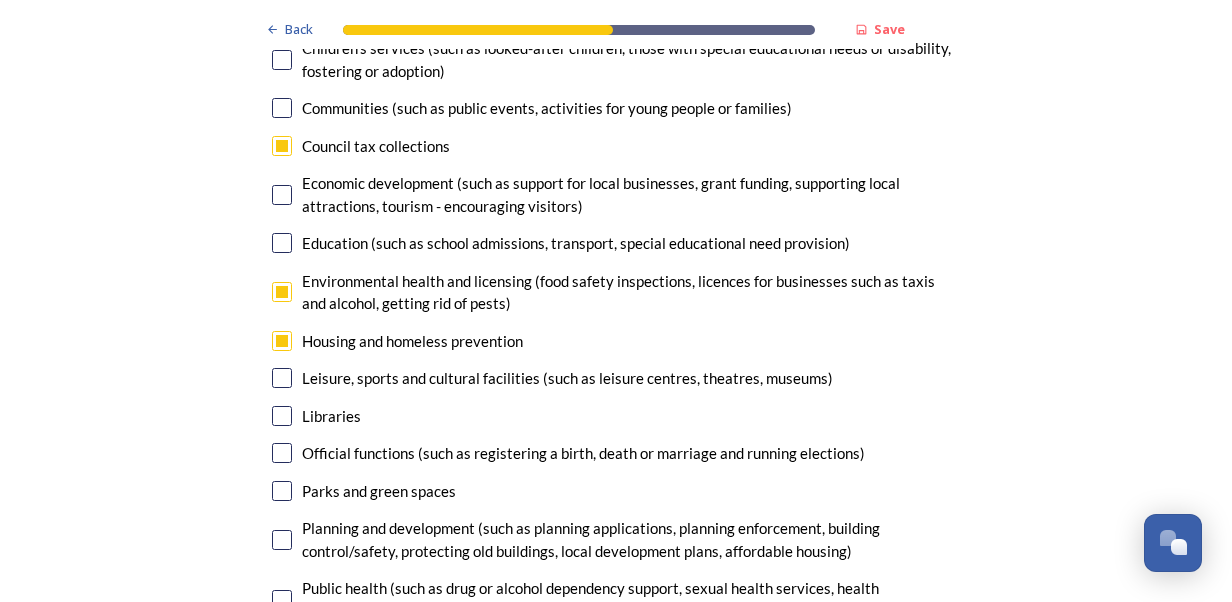 click at bounding box center (282, 378) 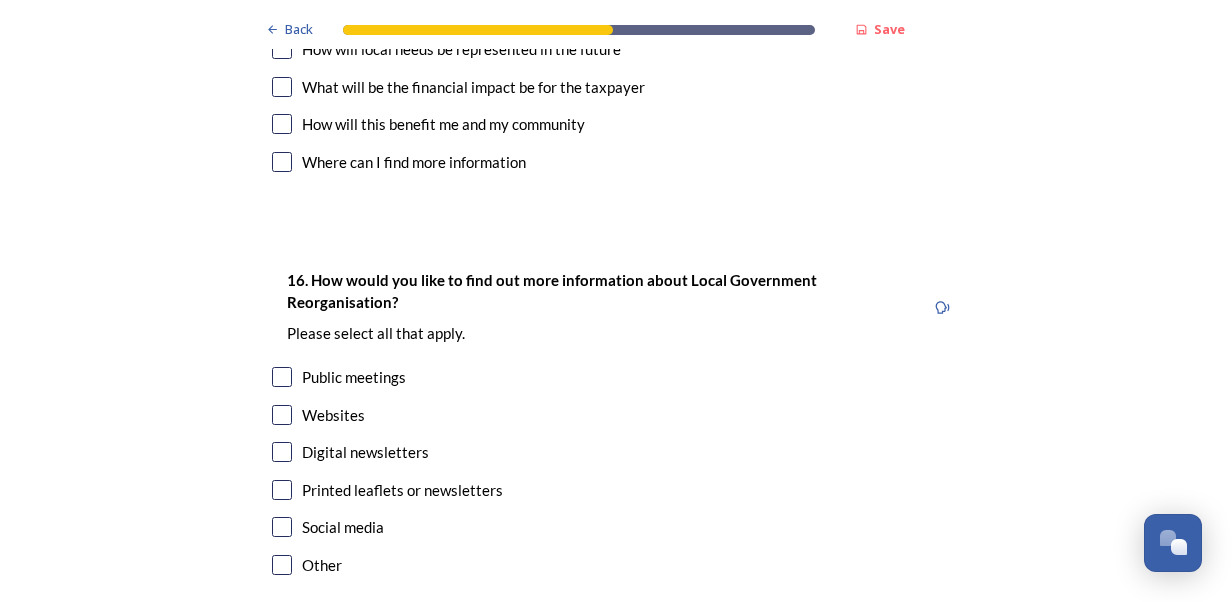 scroll, scrollTop: 6100, scrollLeft: 0, axis: vertical 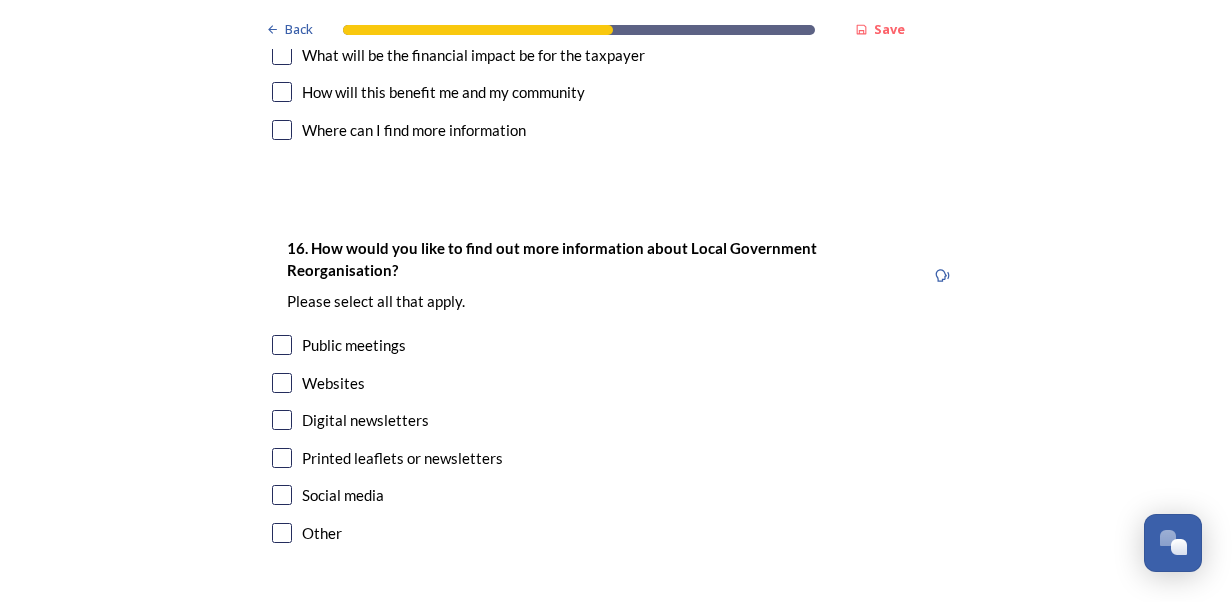 click at bounding box center [282, 420] 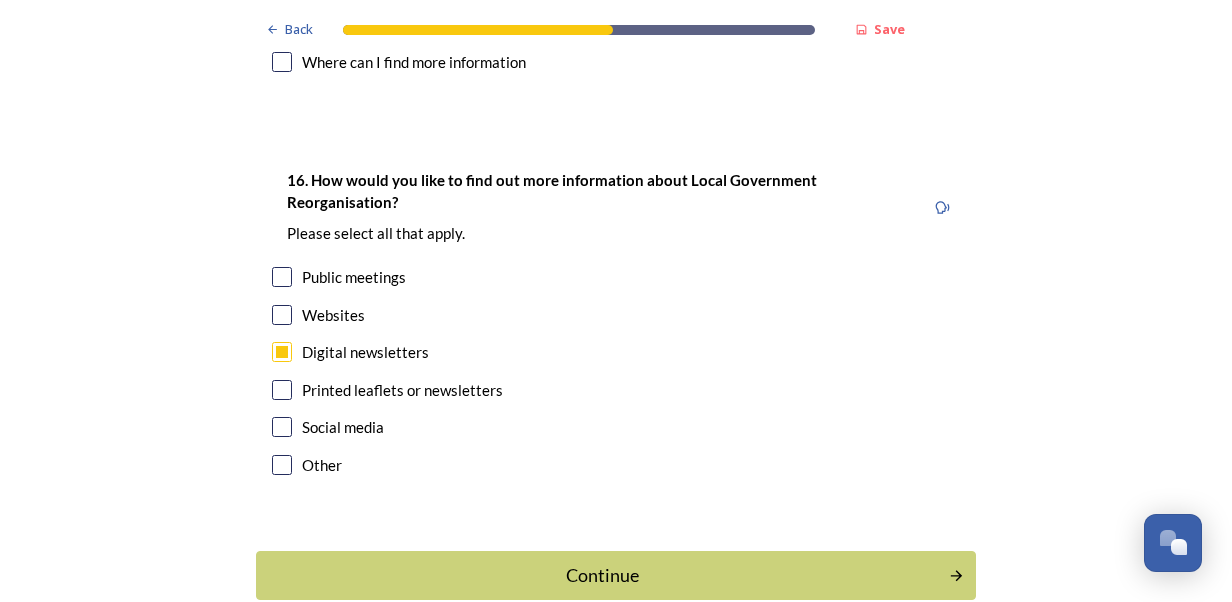 scroll, scrollTop: 6221, scrollLeft: 0, axis: vertical 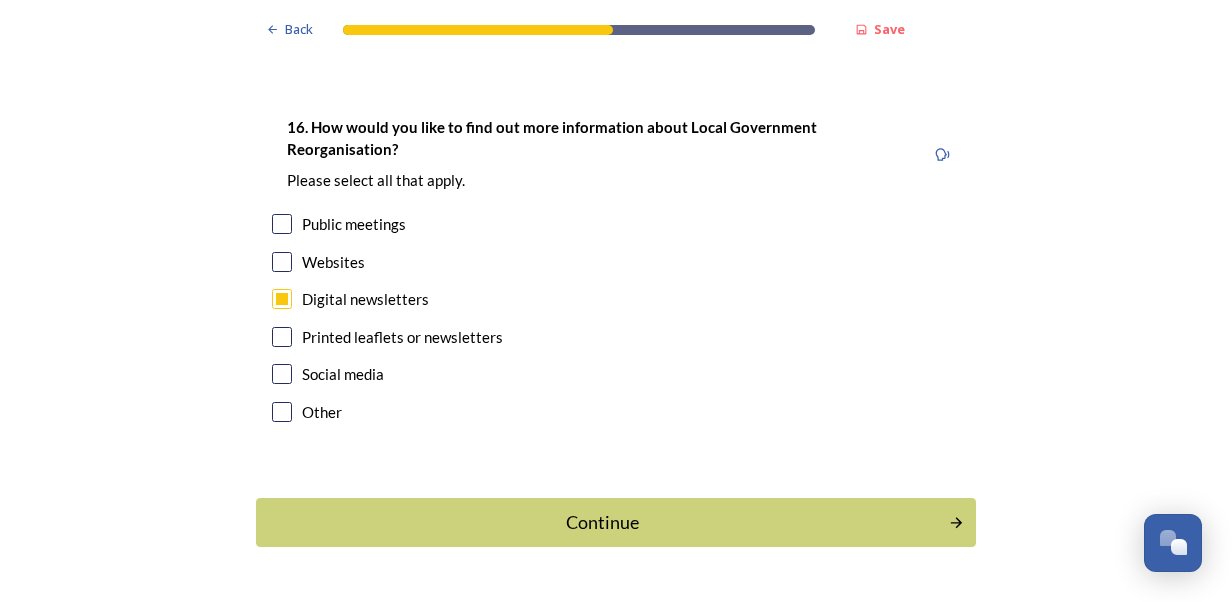 click on "Continue" at bounding box center [602, 522] 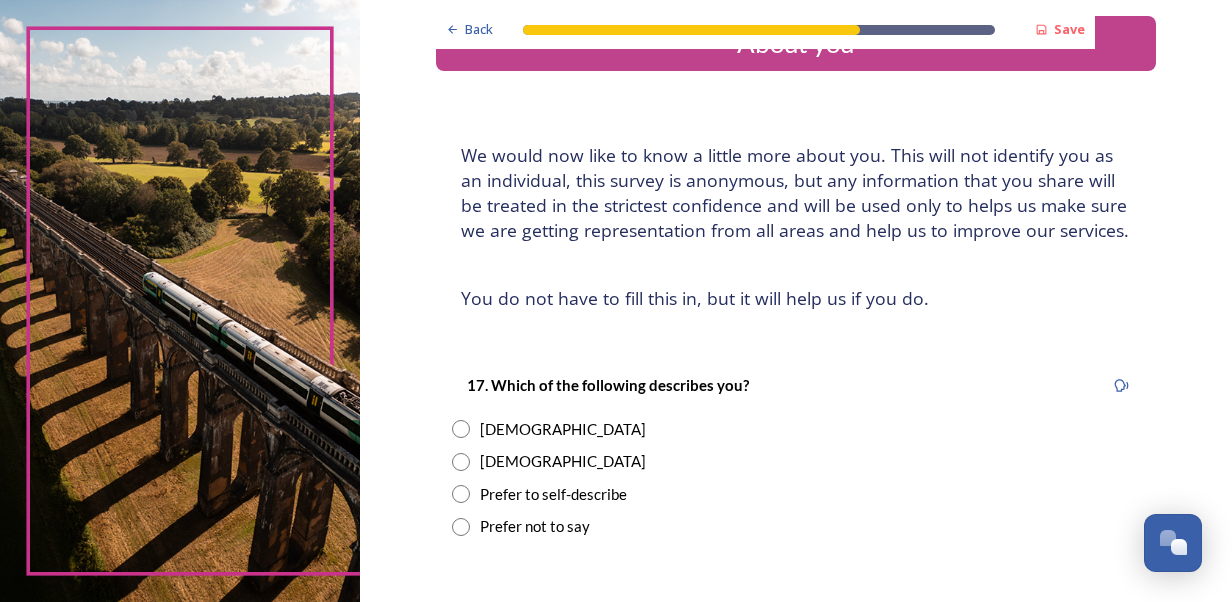 scroll, scrollTop: 100, scrollLeft: 0, axis: vertical 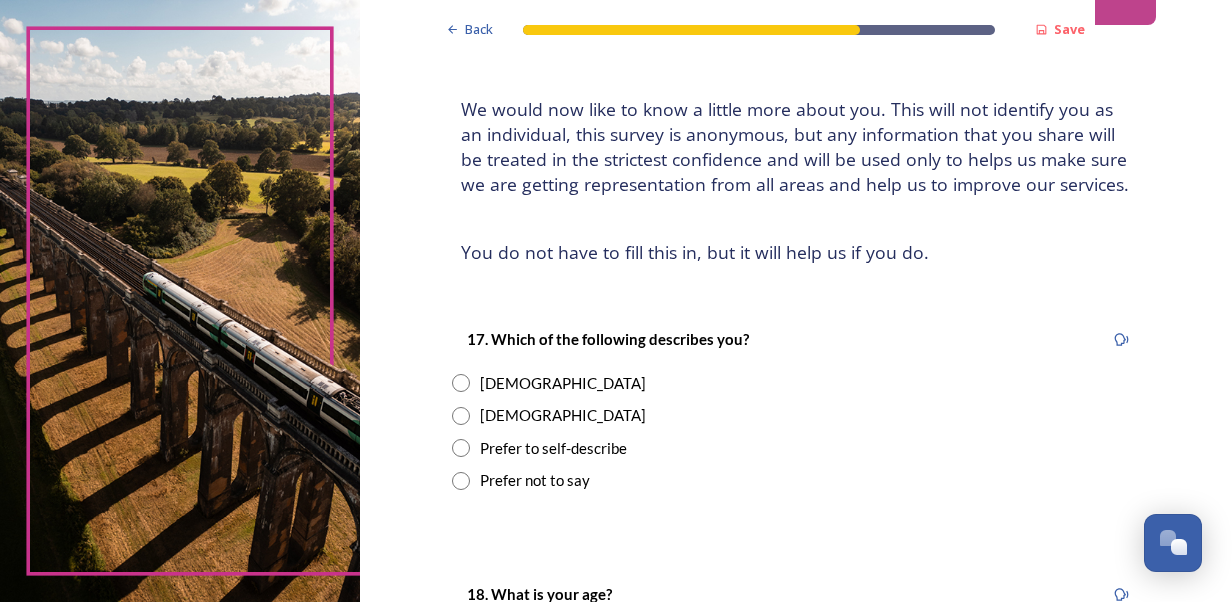 click at bounding box center [461, 416] 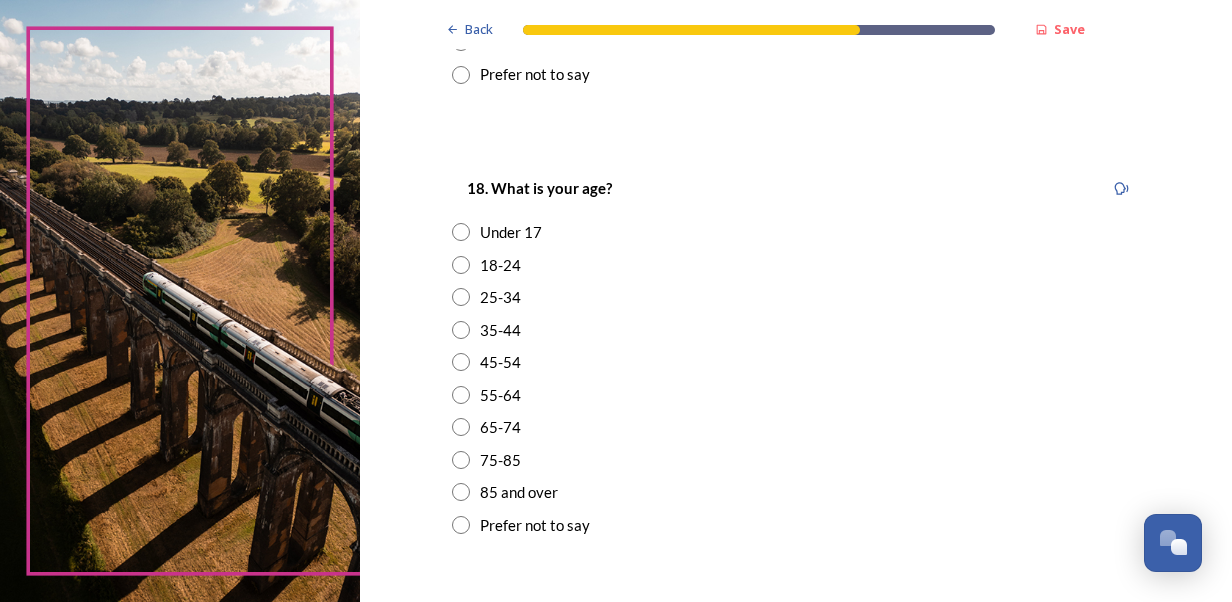 scroll, scrollTop: 600, scrollLeft: 0, axis: vertical 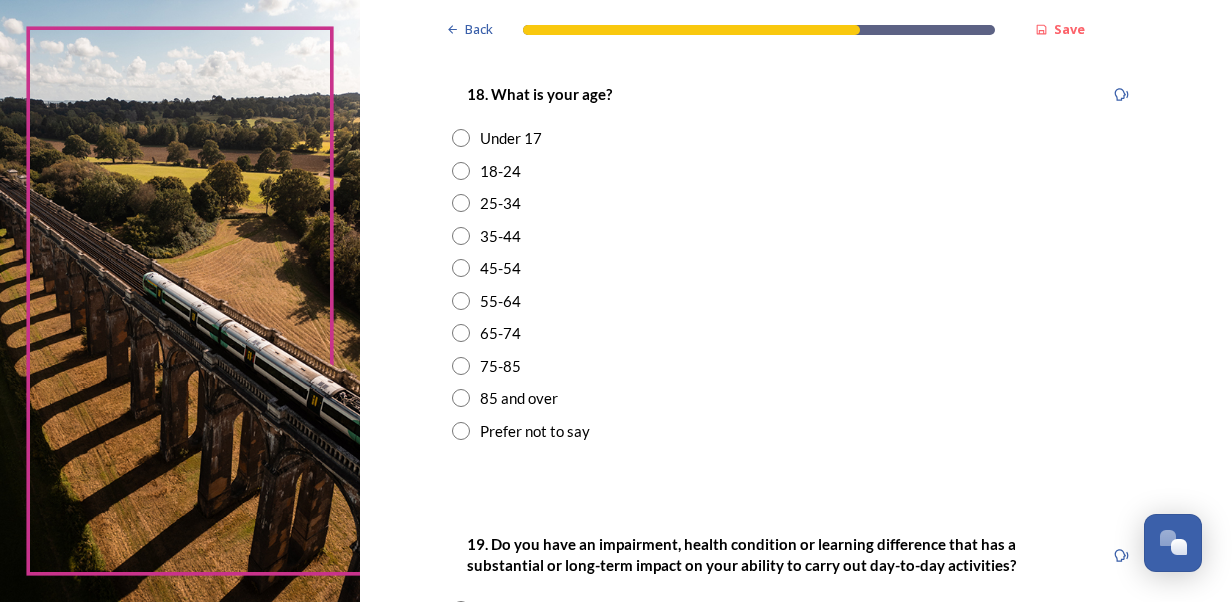 click at bounding box center [461, 268] 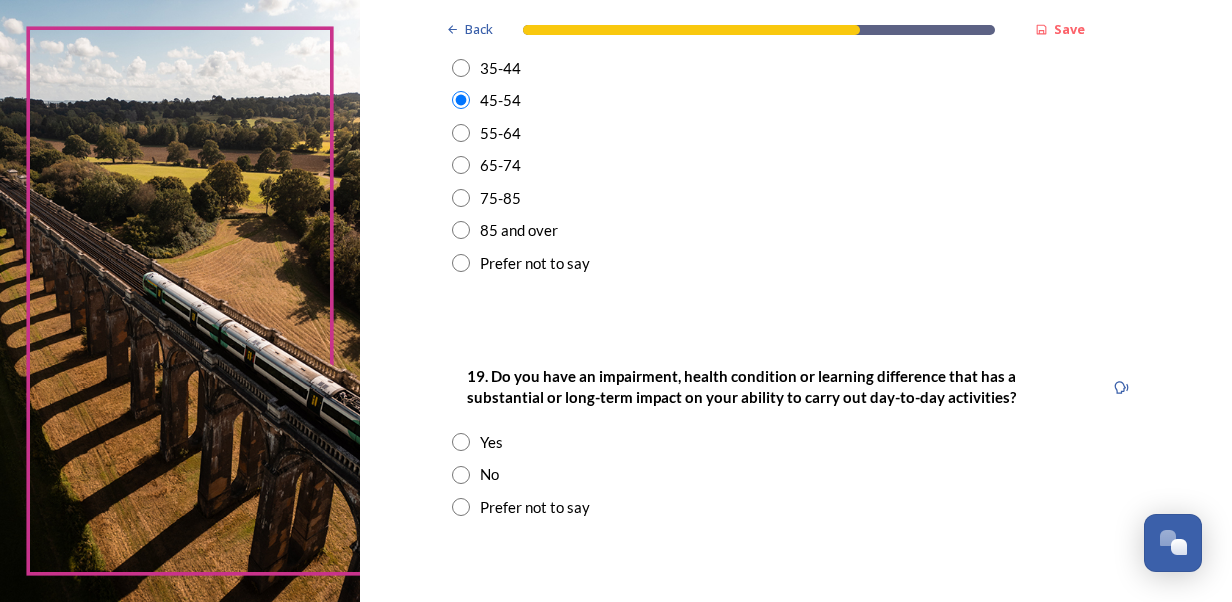 scroll, scrollTop: 800, scrollLeft: 0, axis: vertical 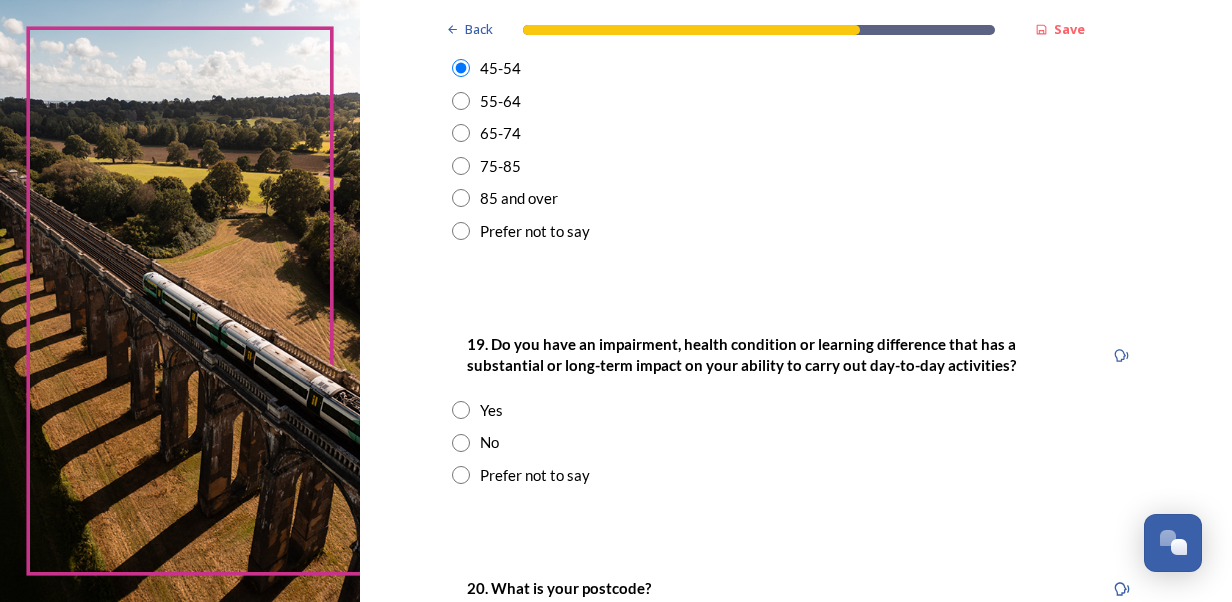 click at bounding box center (461, 443) 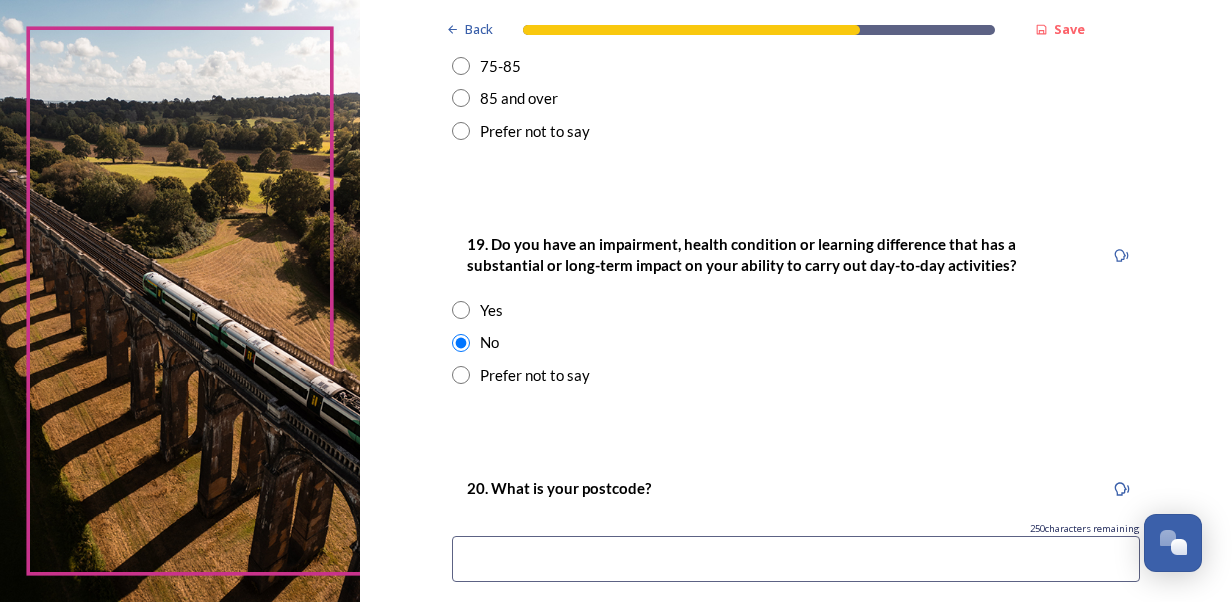 scroll, scrollTop: 1000, scrollLeft: 0, axis: vertical 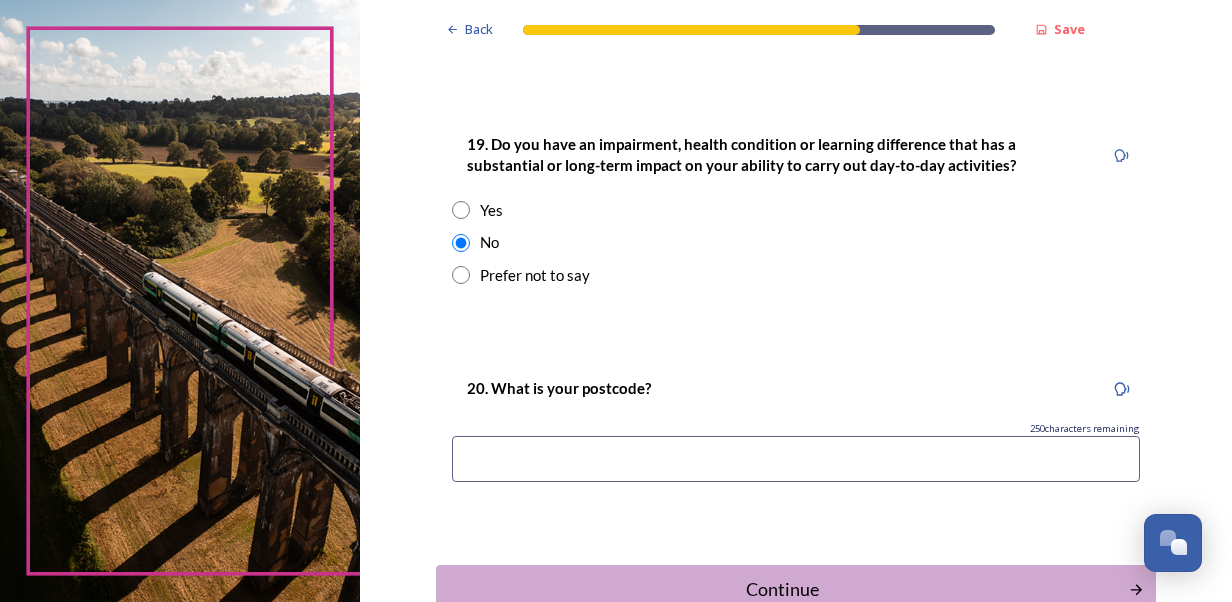 click at bounding box center [796, 459] 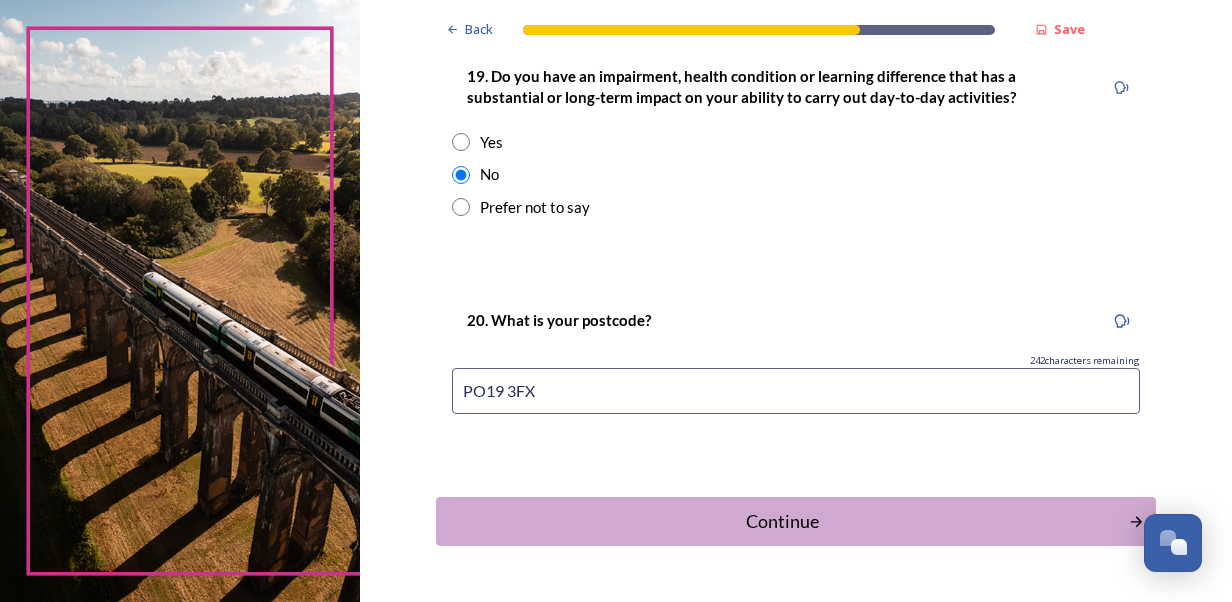 scroll, scrollTop: 1100, scrollLeft: 0, axis: vertical 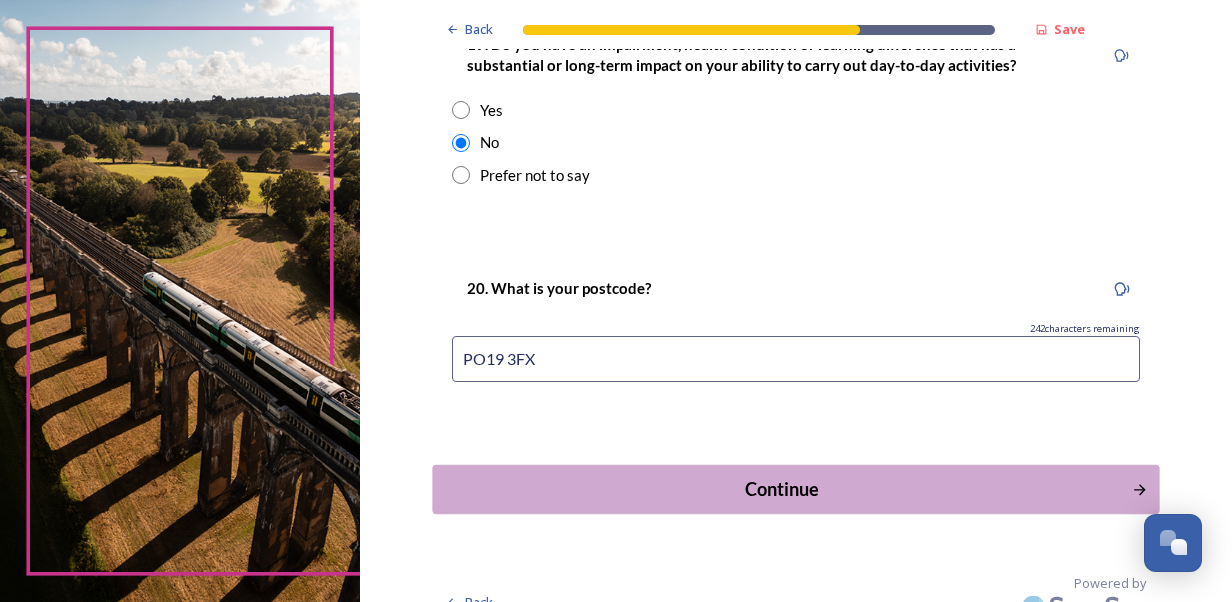 type on "PO19 3FX" 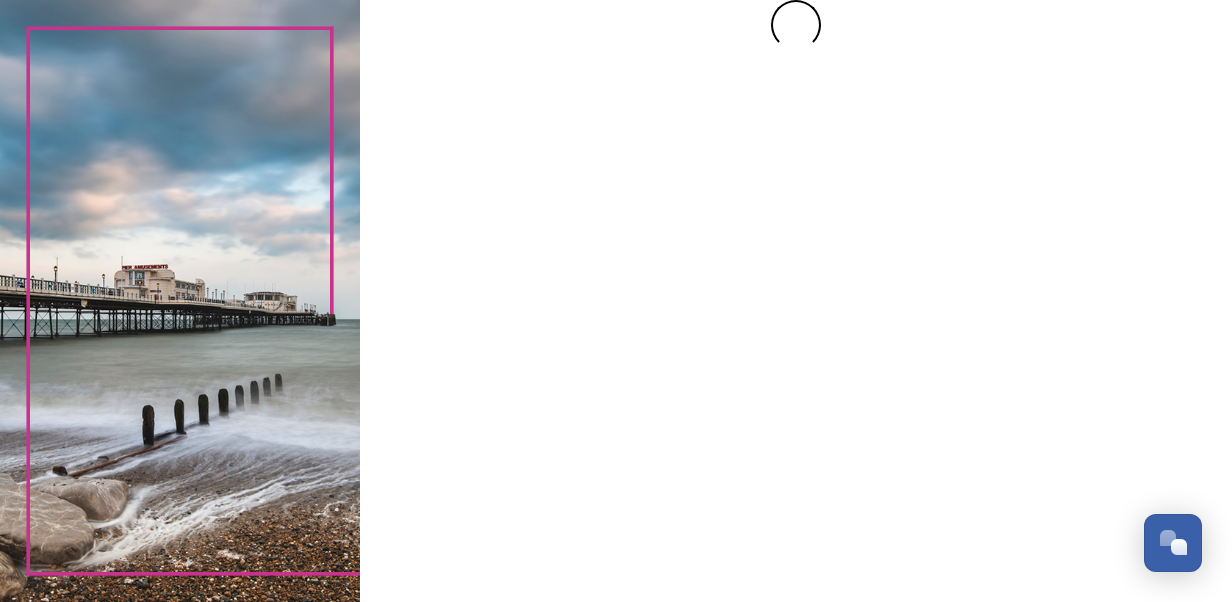 scroll, scrollTop: 0, scrollLeft: 0, axis: both 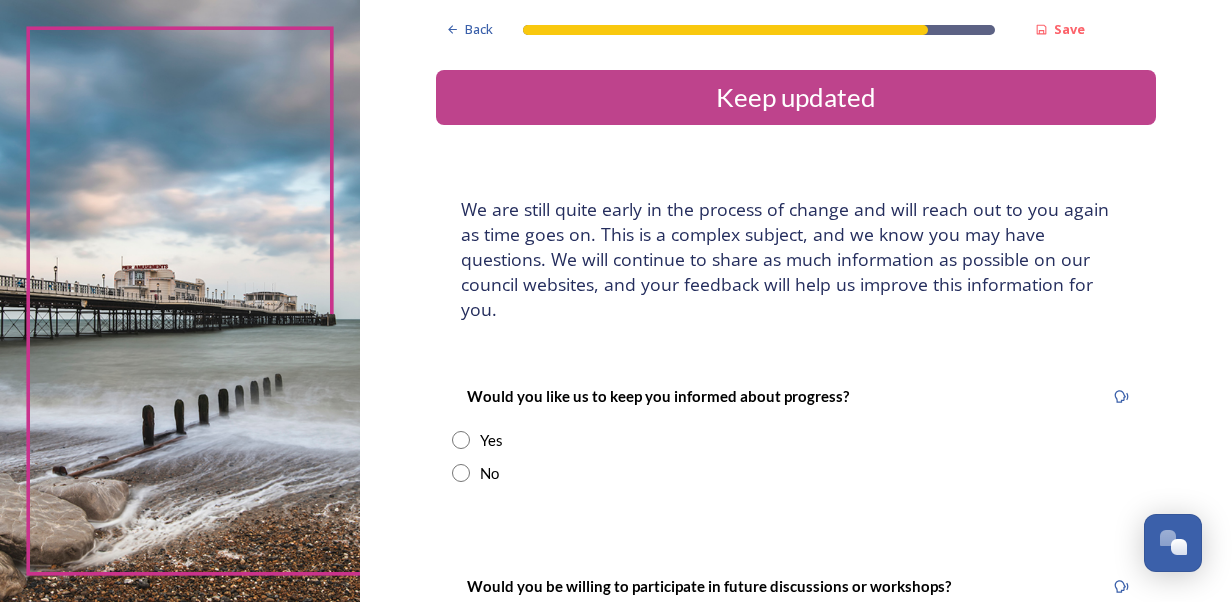 click at bounding box center [461, 440] 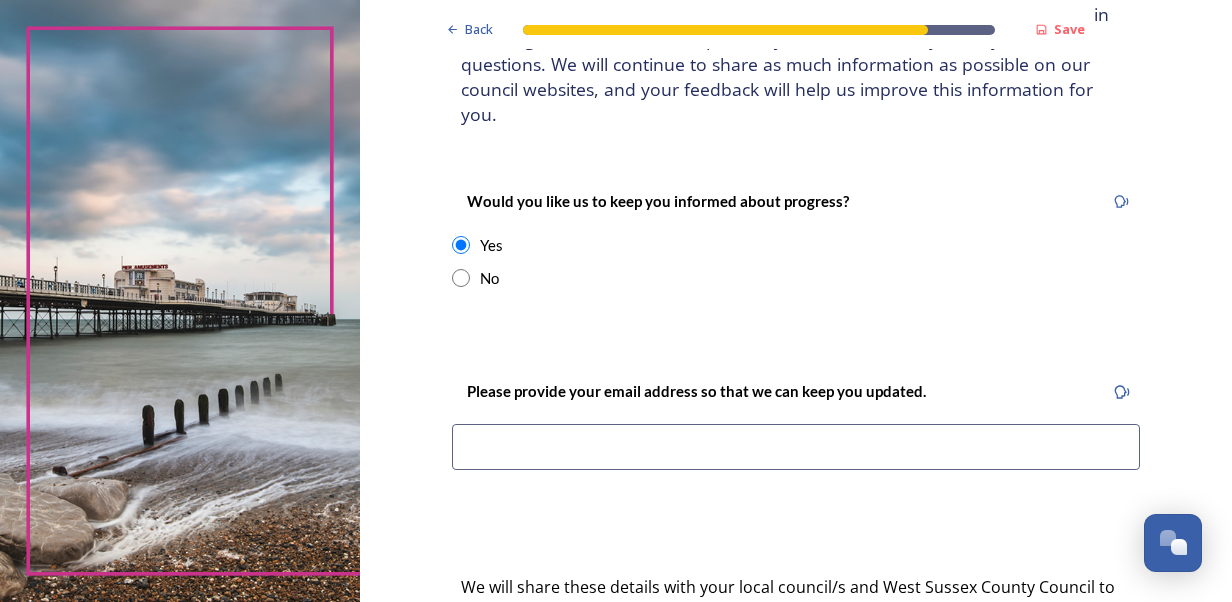scroll, scrollTop: 200, scrollLeft: 0, axis: vertical 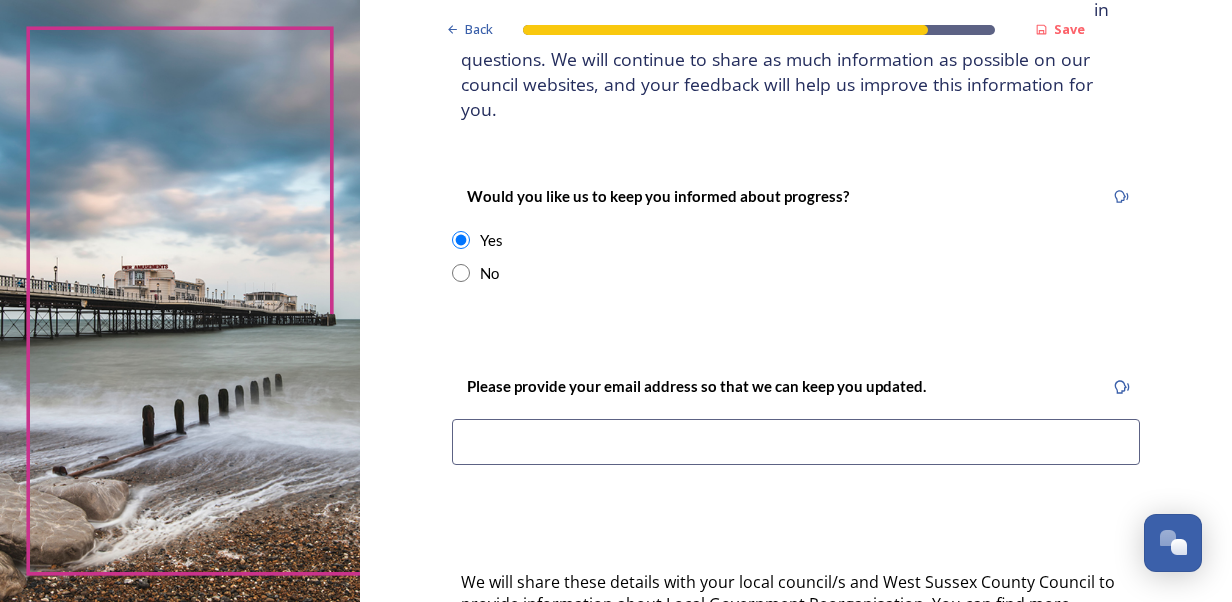 click at bounding box center [796, 442] 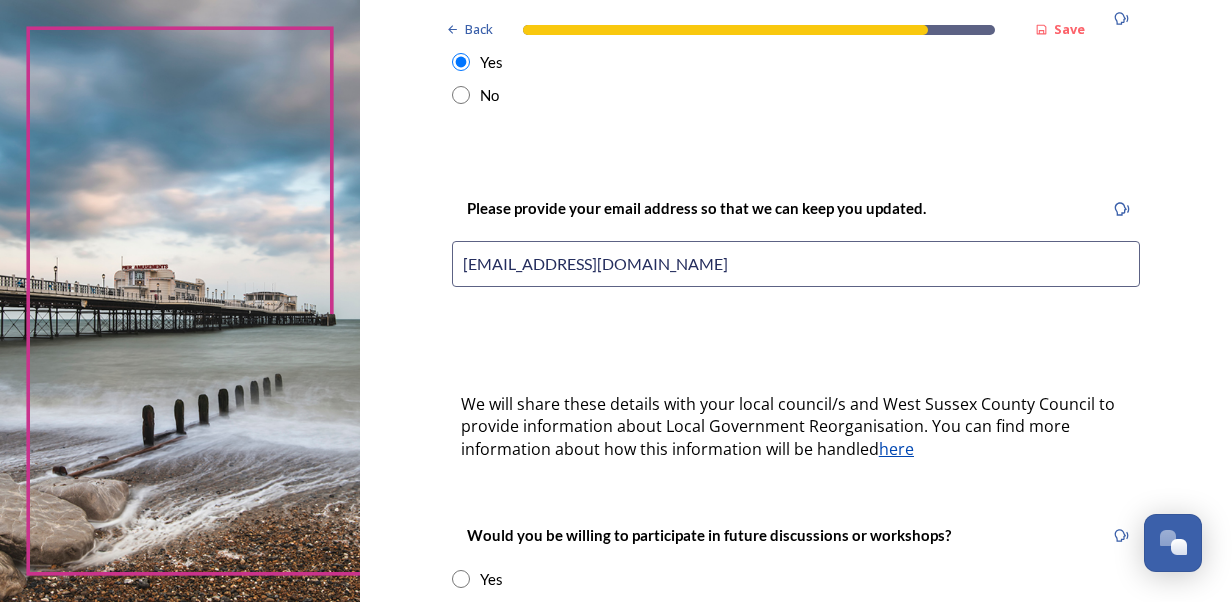 scroll, scrollTop: 500, scrollLeft: 0, axis: vertical 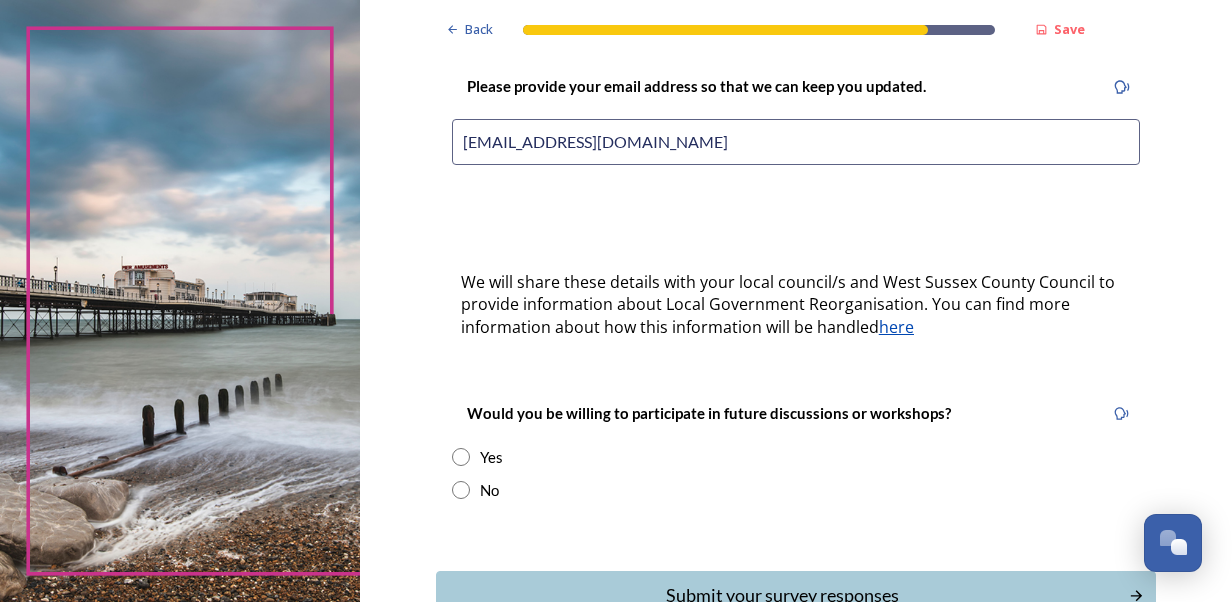 type on "[EMAIL_ADDRESS][DOMAIN_NAME]" 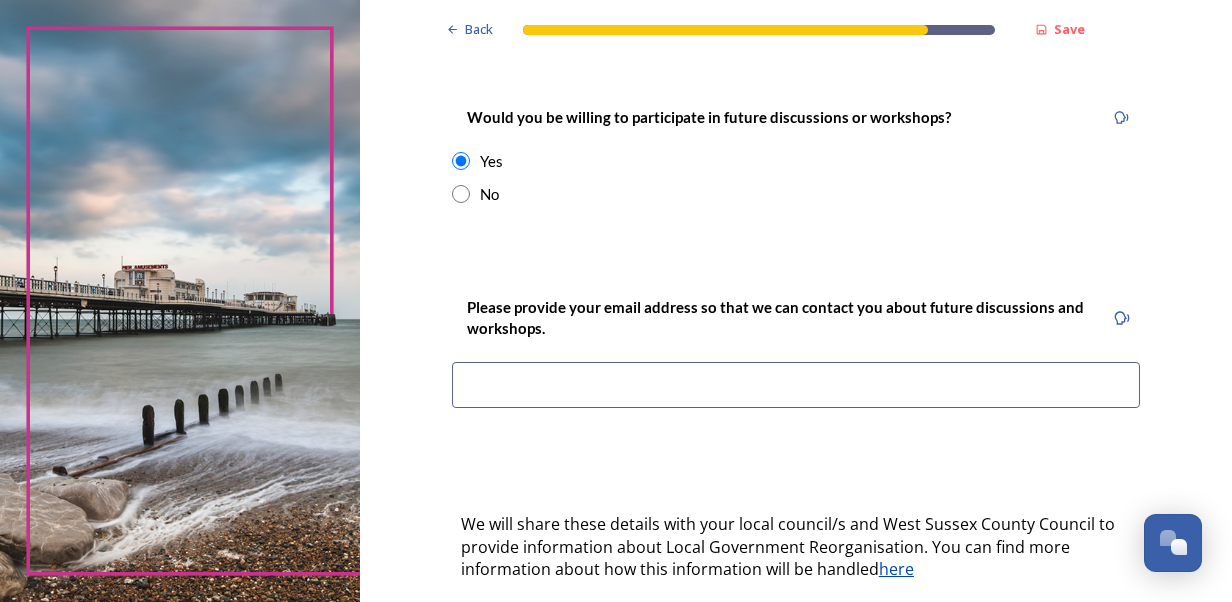 scroll, scrollTop: 800, scrollLeft: 0, axis: vertical 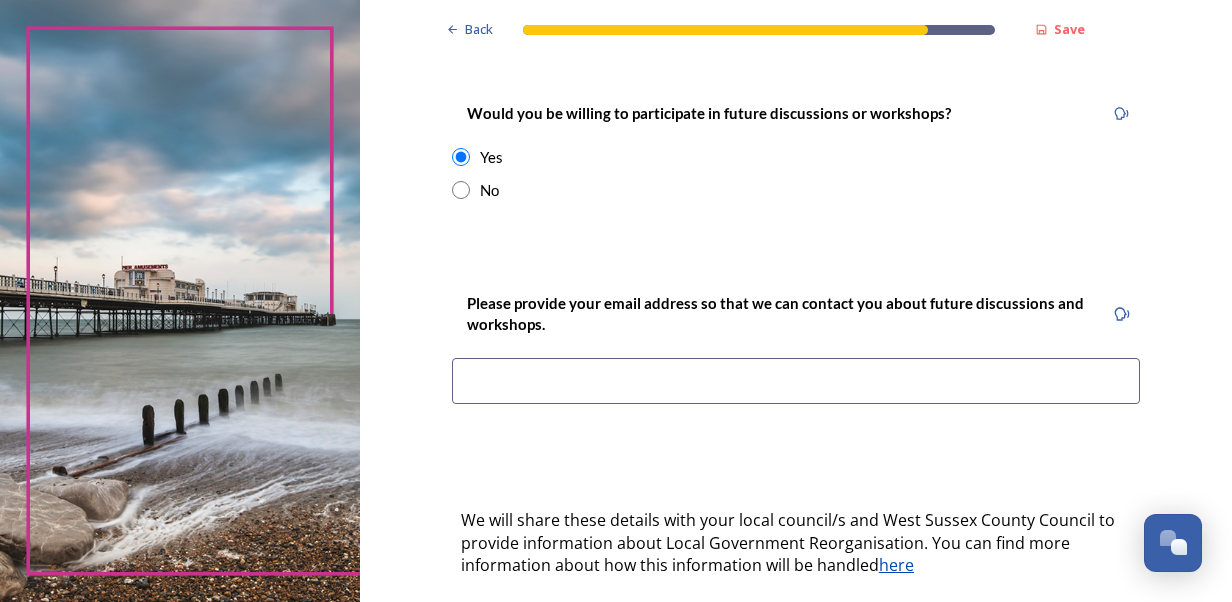 click at bounding box center [796, 381] 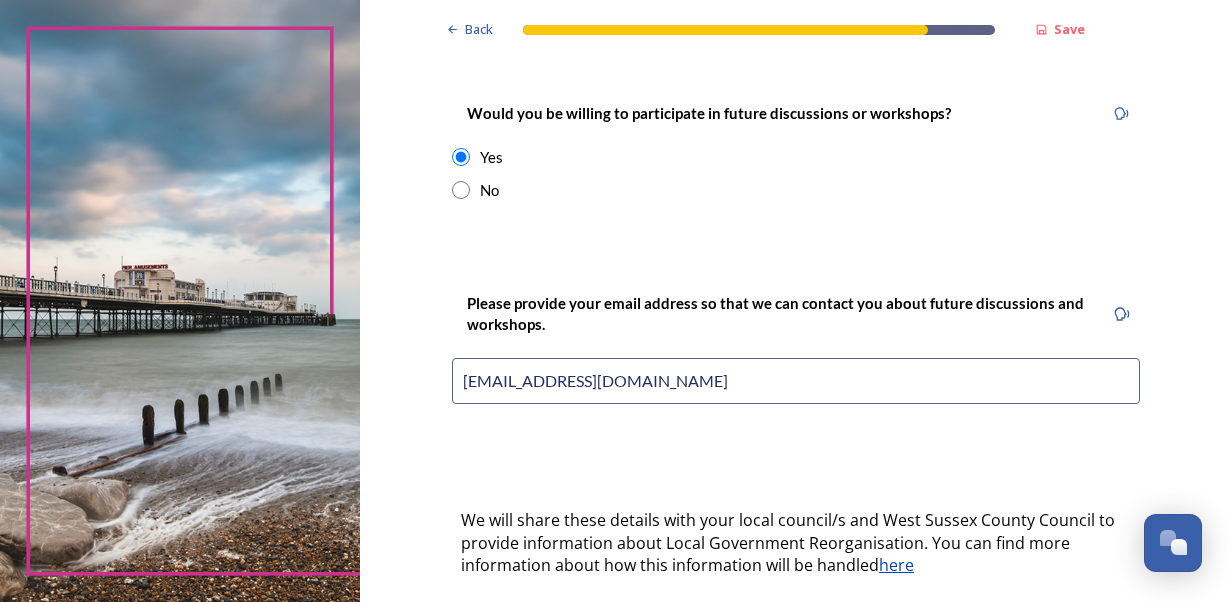 type on "[EMAIL_ADDRESS][DOMAIN_NAME]" 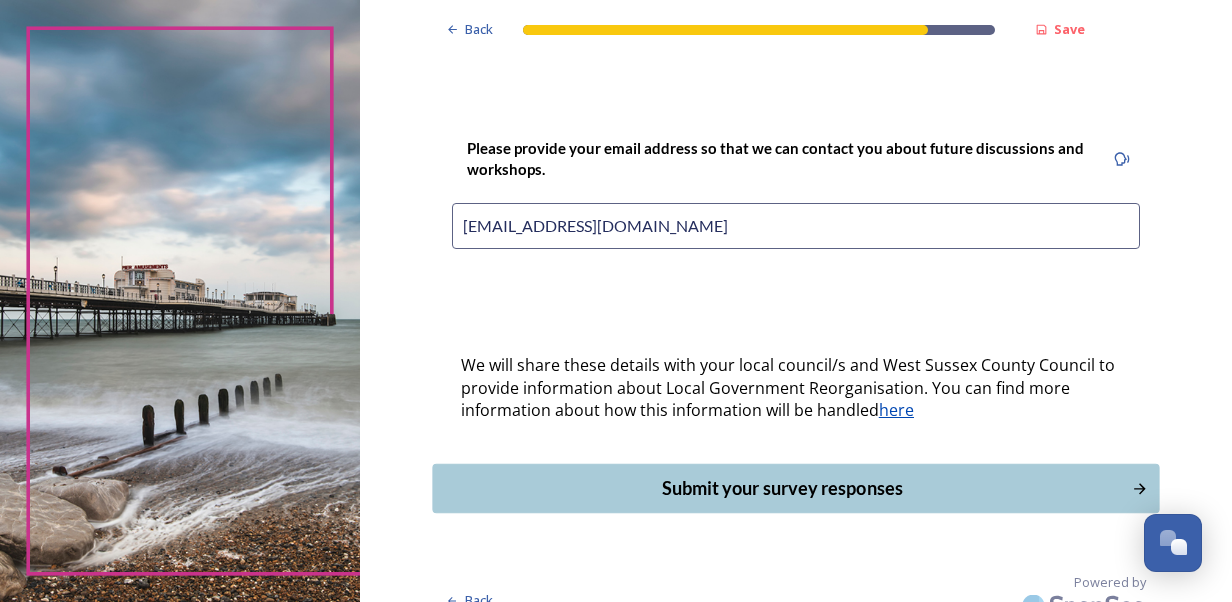 click on "Submit your survey responses" at bounding box center [781, 488] 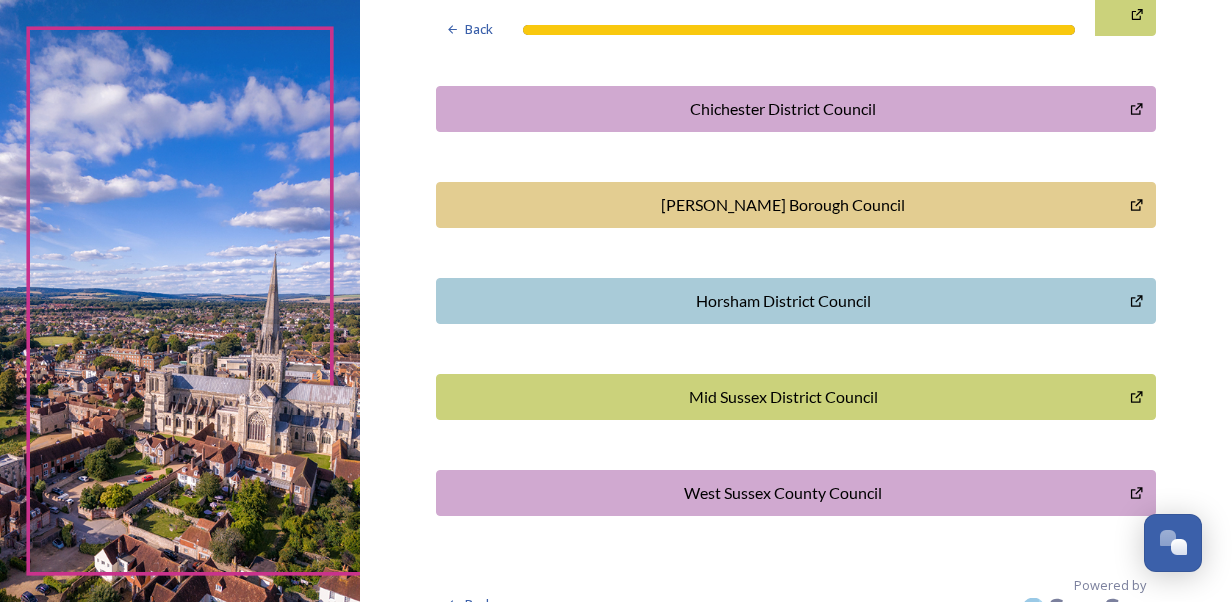 scroll, scrollTop: 682, scrollLeft: 0, axis: vertical 